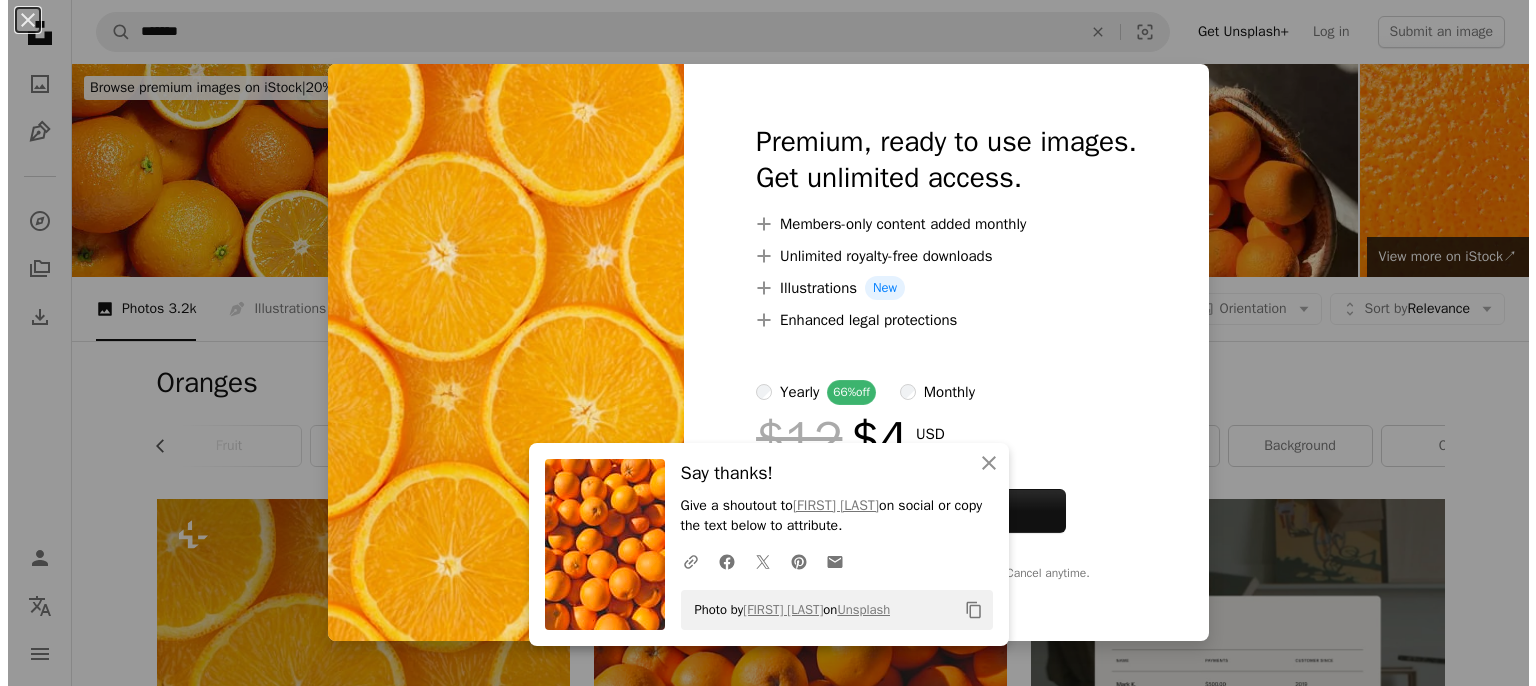 scroll, scrollTop: 480, scrollLeft: 0, axis: vertical 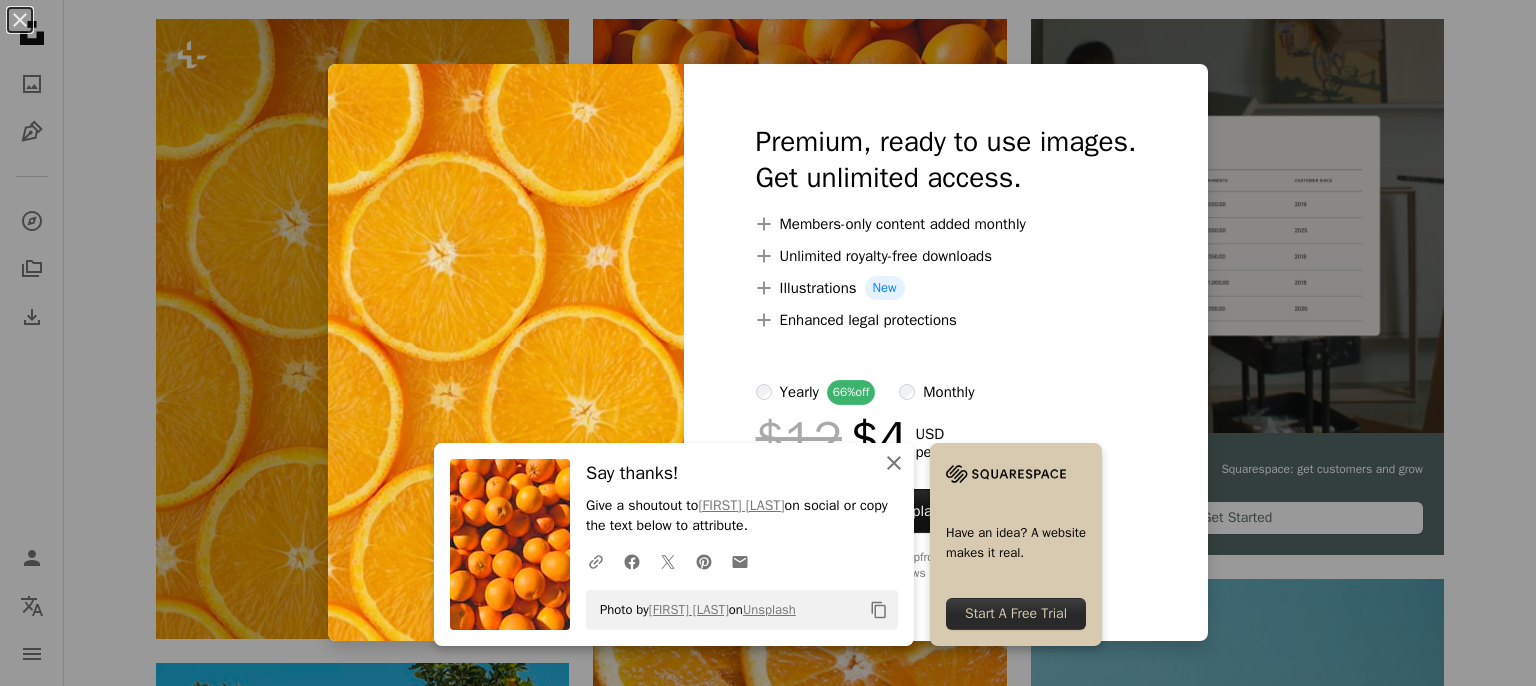 click on "An X shape" 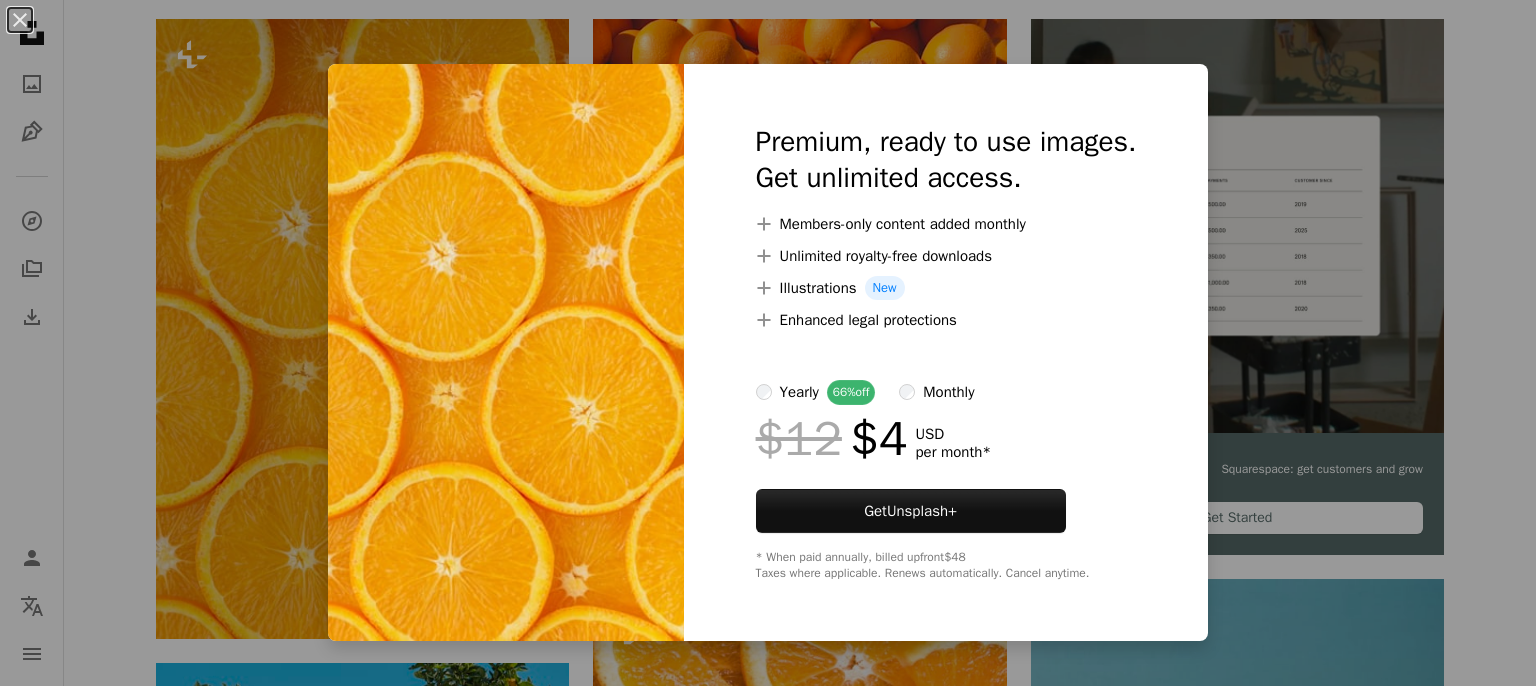 click on "An X shape Premium, ready to use images. Get unlimited access. A plus sign Members-only content added monthly A plus sign Unlimited royalty-free downloads A plus sign Illustrations  New A plus sign Enhanced legal protections yearly 66%  off monthly $12   $4 USD per month * Get  Unsplash+ * When paid annually, billed upfront  $48 Taxes where applicable. Renews automatically. Cancel anytime." at bounding box center (768, 343) 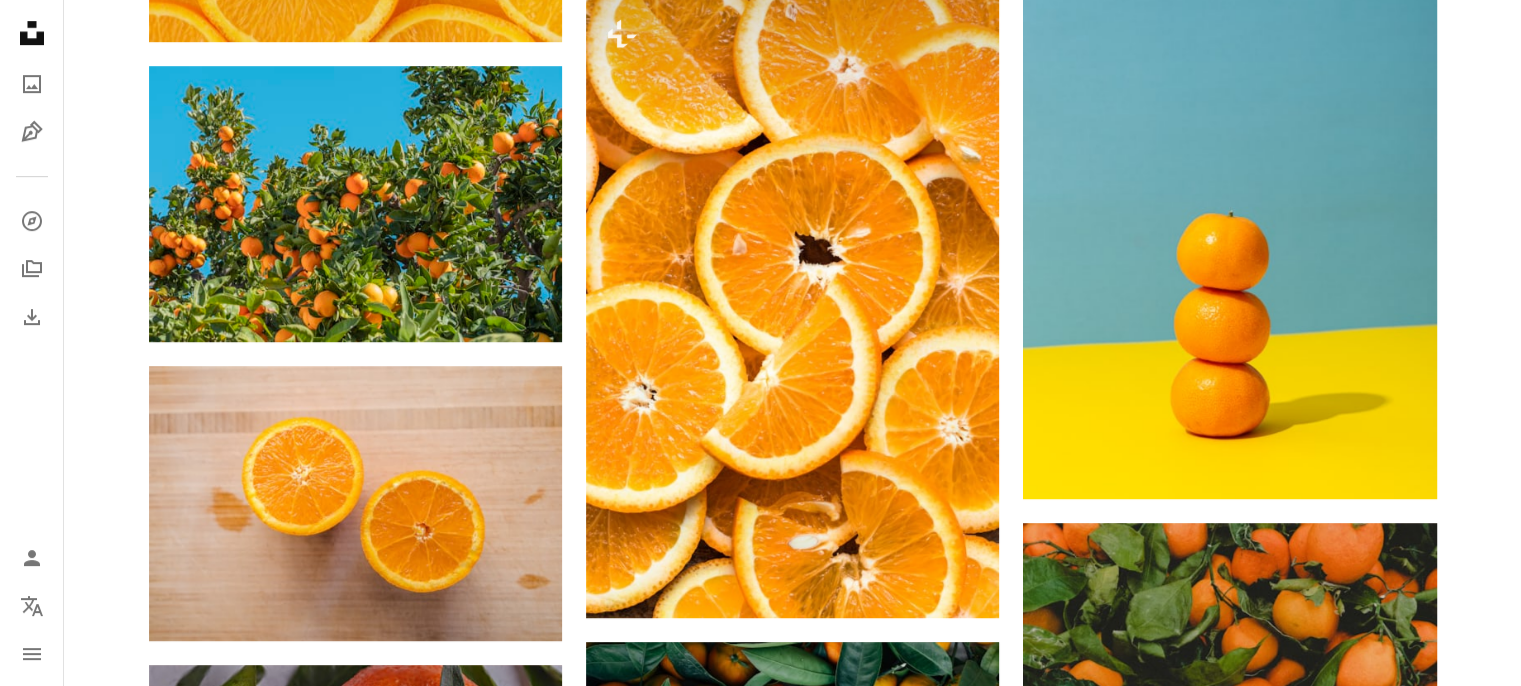 scroll, scrollTop: 1080, scrollLeft: 0, axis: vertical 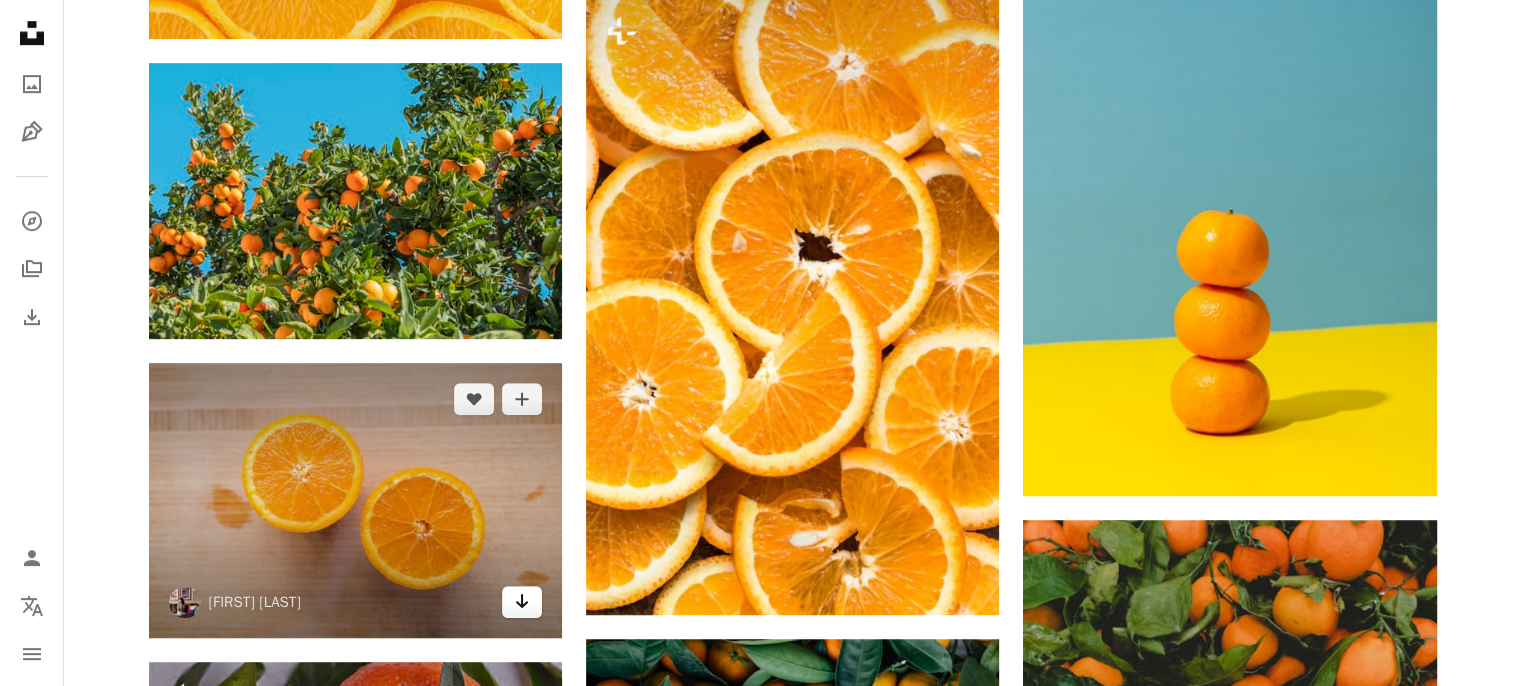 click on "Arrow pointing down" at bounding box center [522, 602] 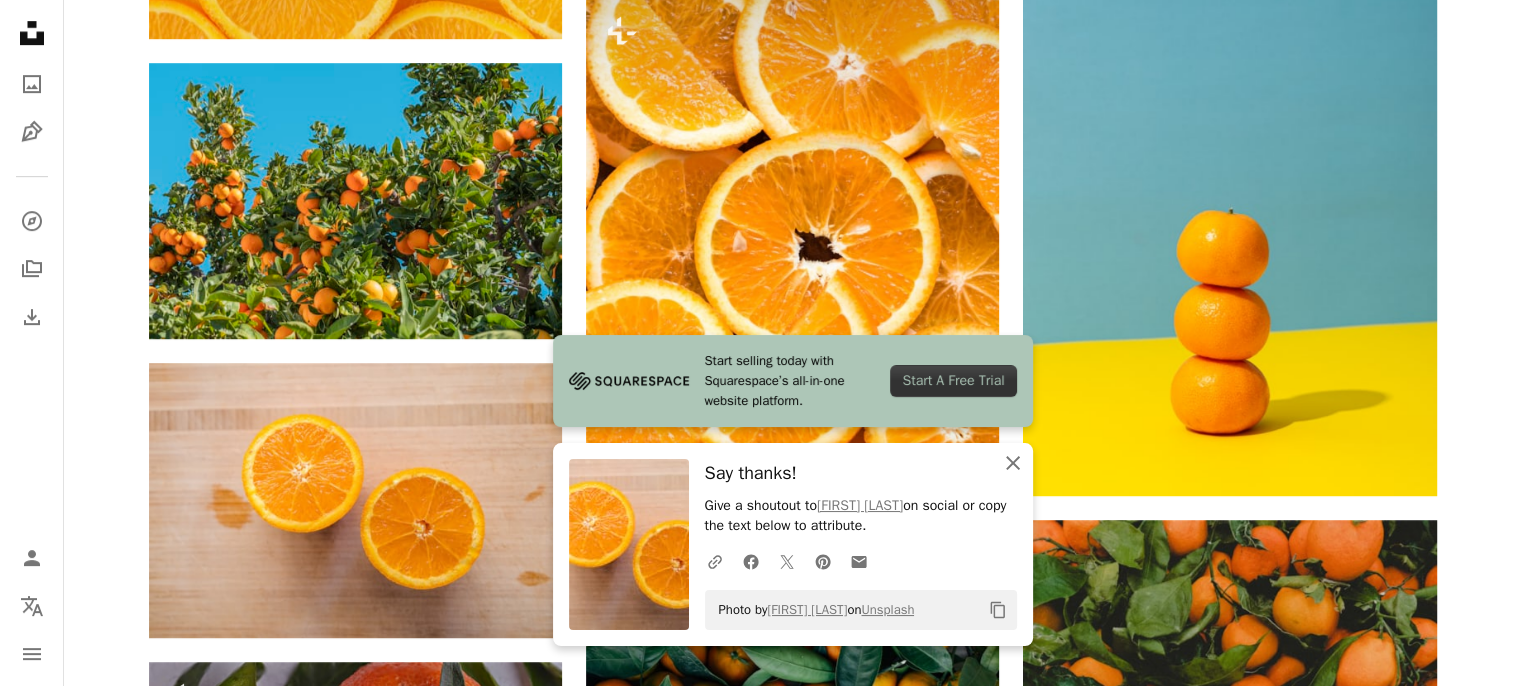 click on "An X shape" 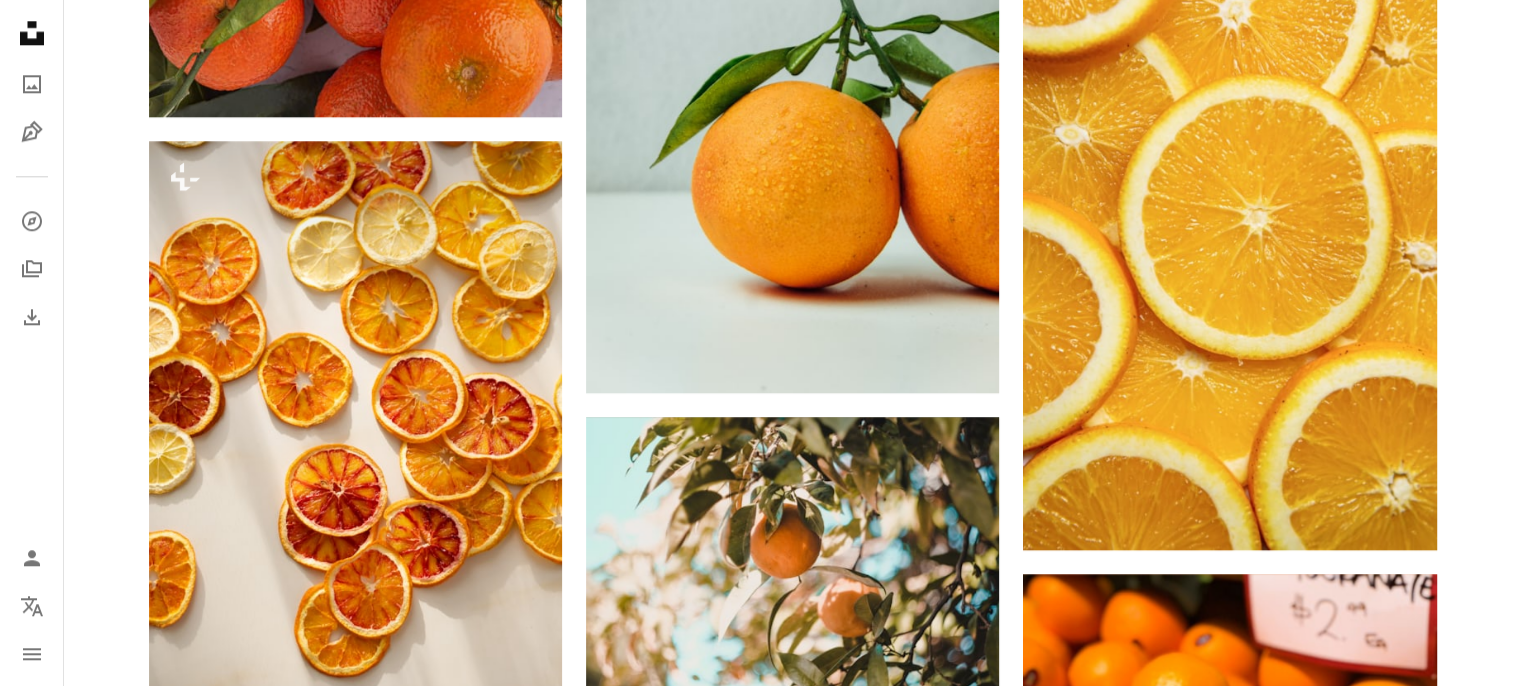 scroll, scrollTop: 2253, scrollLeft: 0, axis: vertical 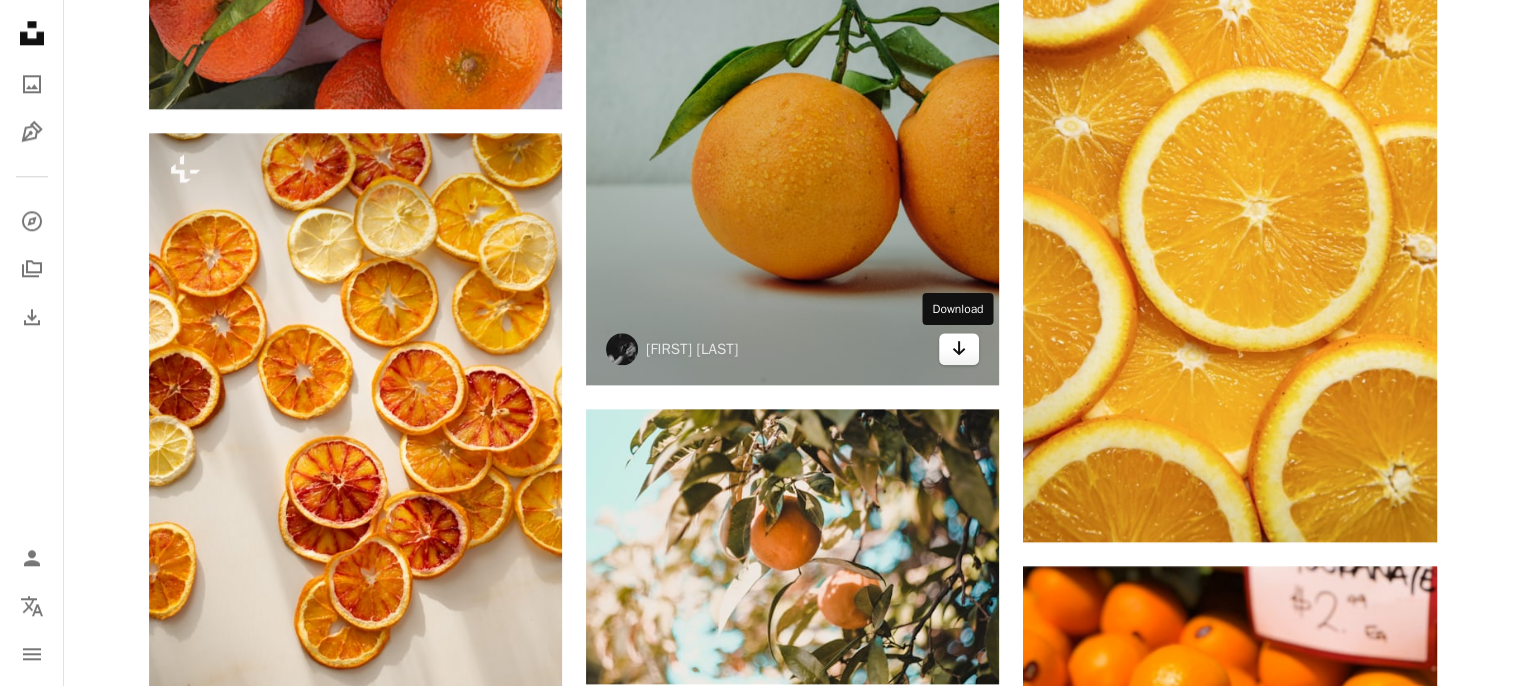 click on "Arrow pointing down" 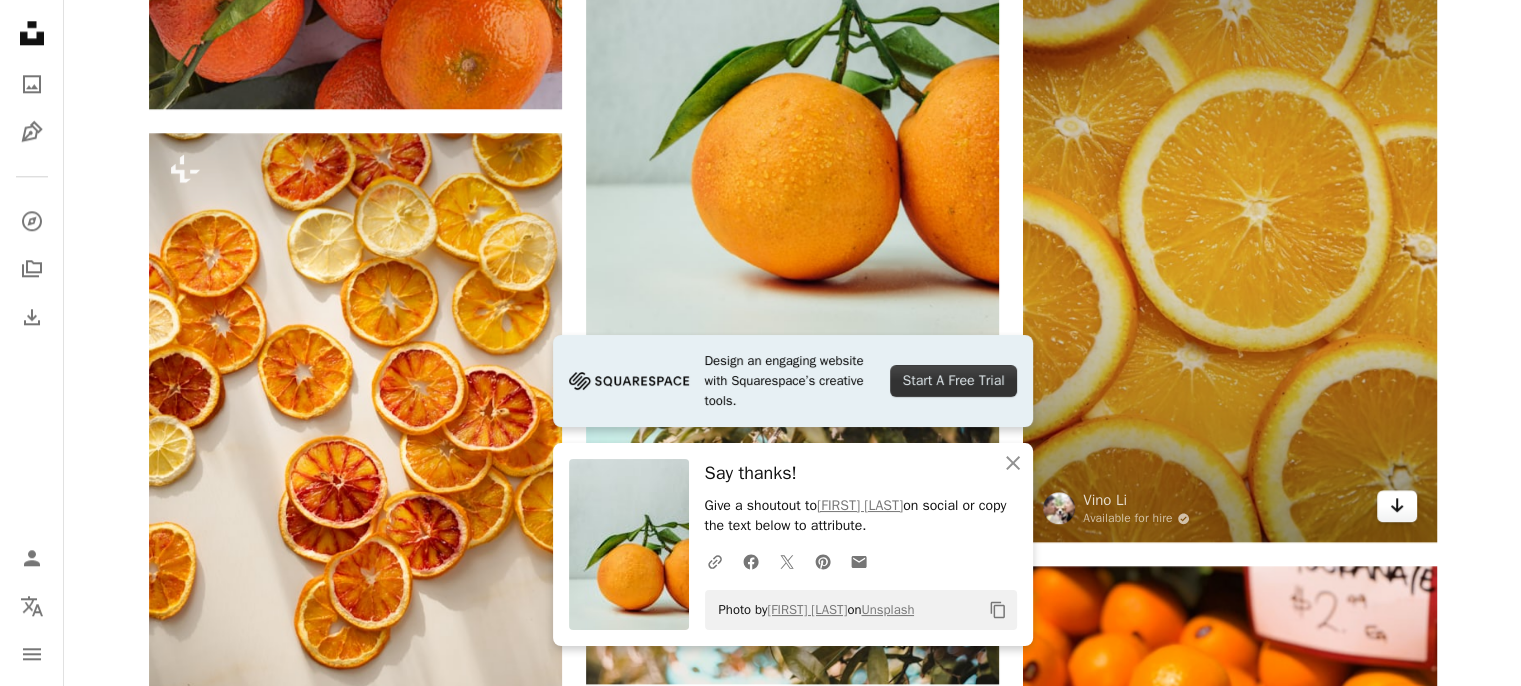 click on "Arrow pointing down" 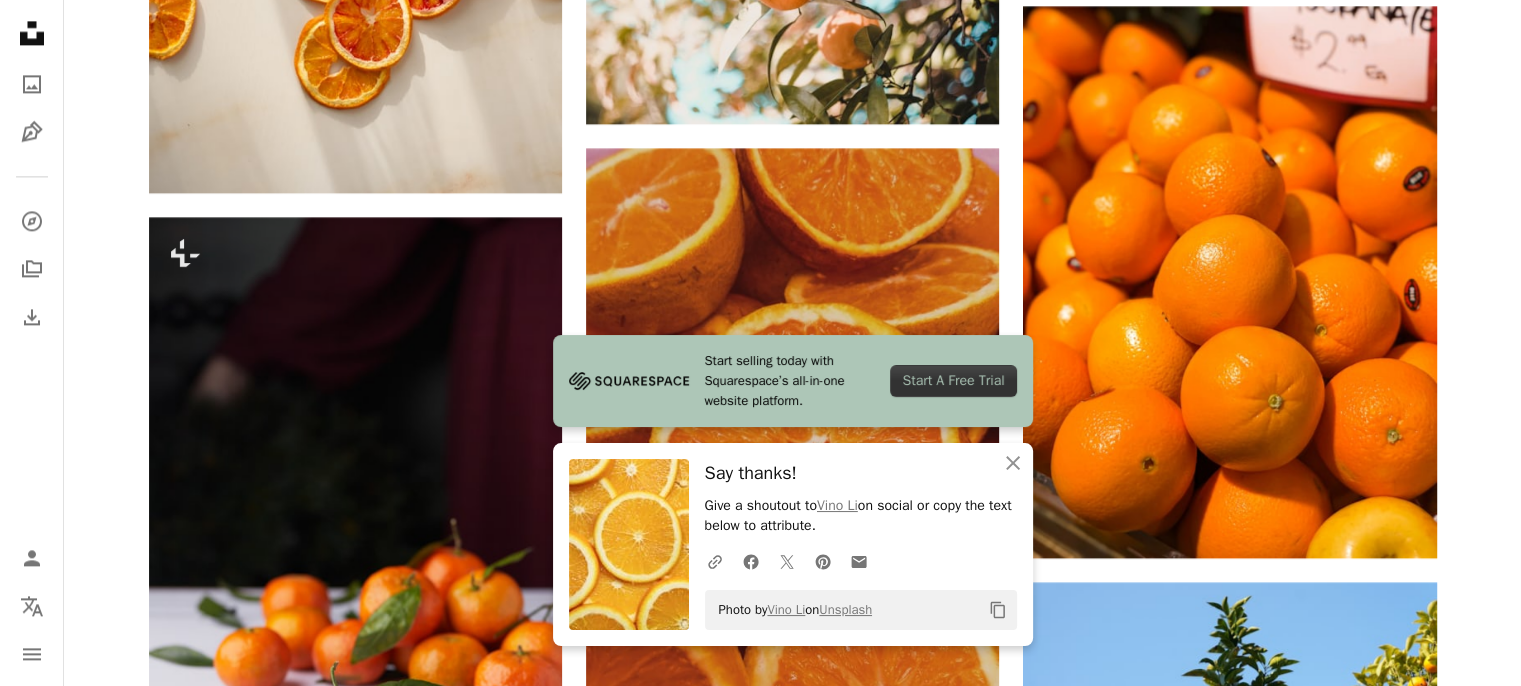 scroll, scrollTop: 2907, scrollLeft: 0, axis: vertical 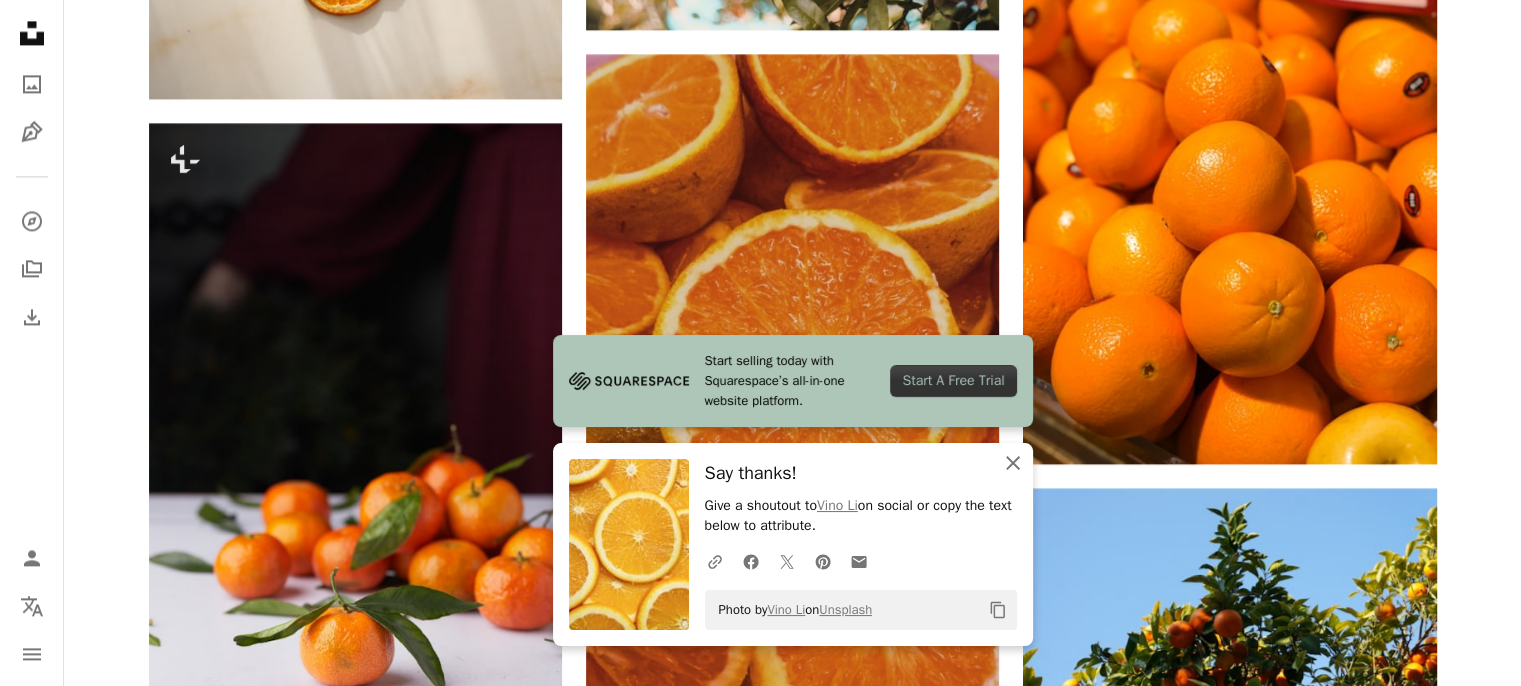 click on "An X shape" 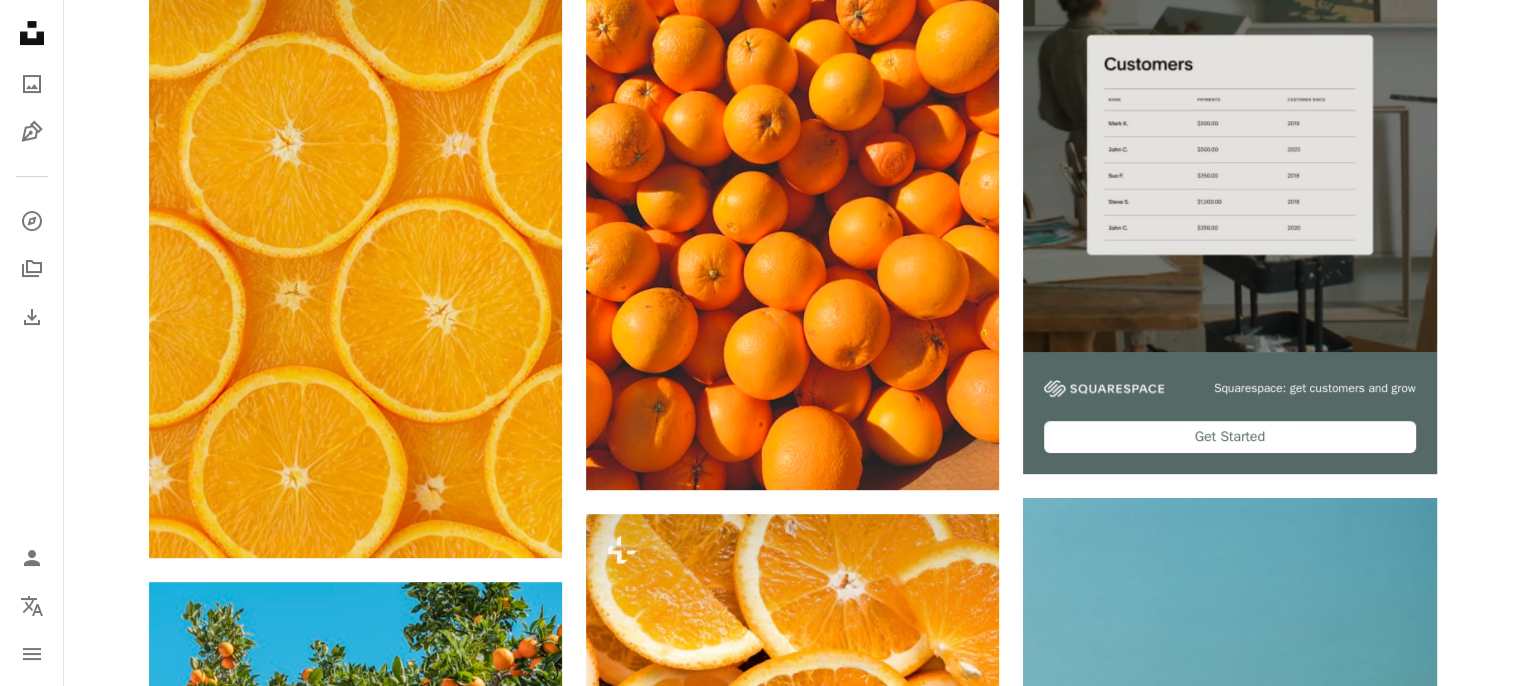 scroll, scrollTop: 536, scrollLeft: 0, axis: vertical 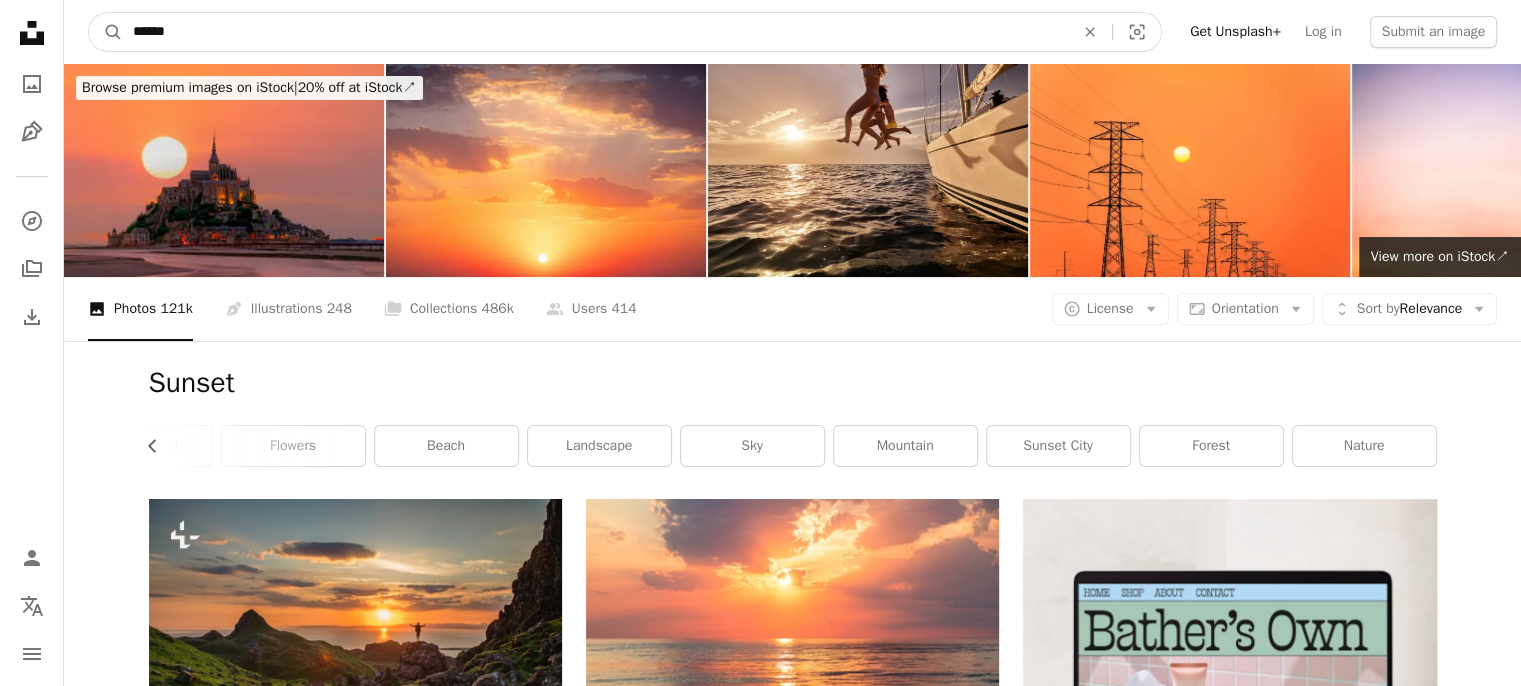 click on "******" at bounding box center (595, 32) 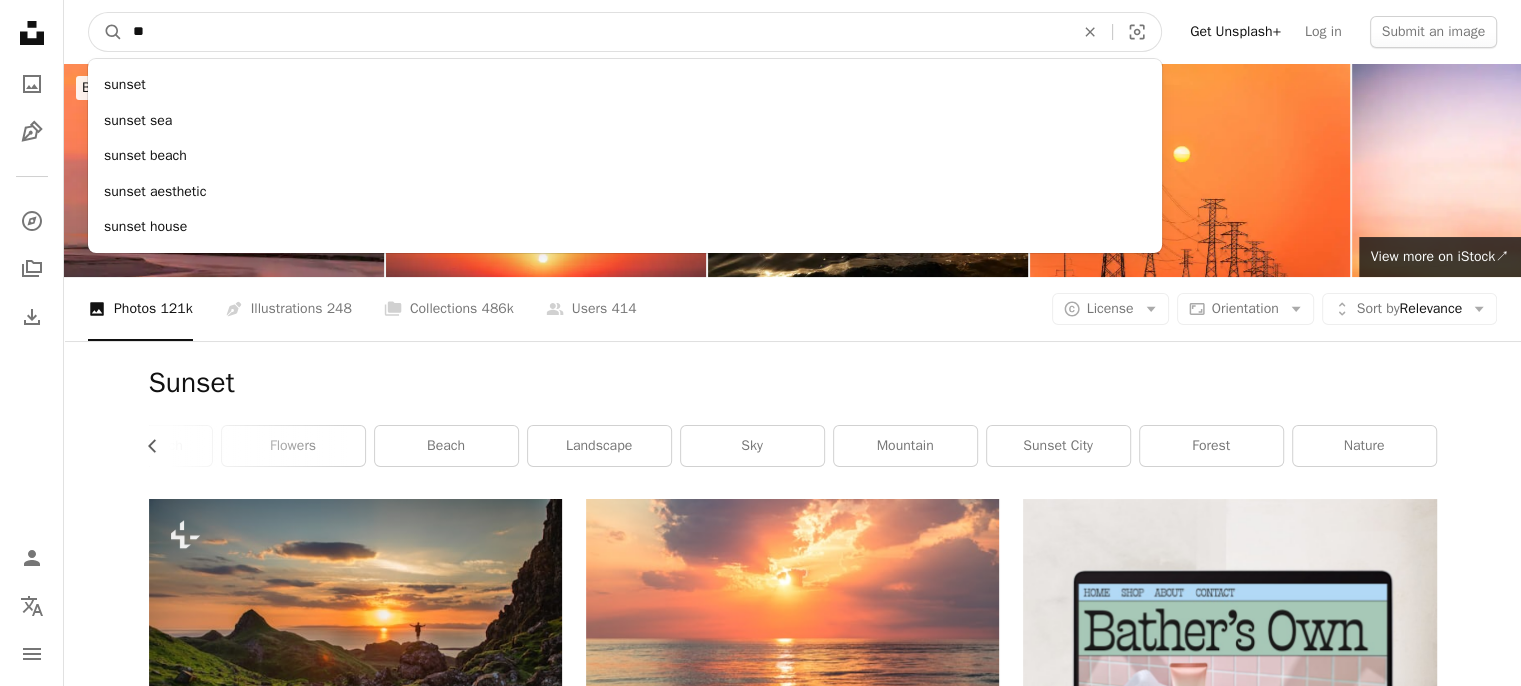 type on "*" 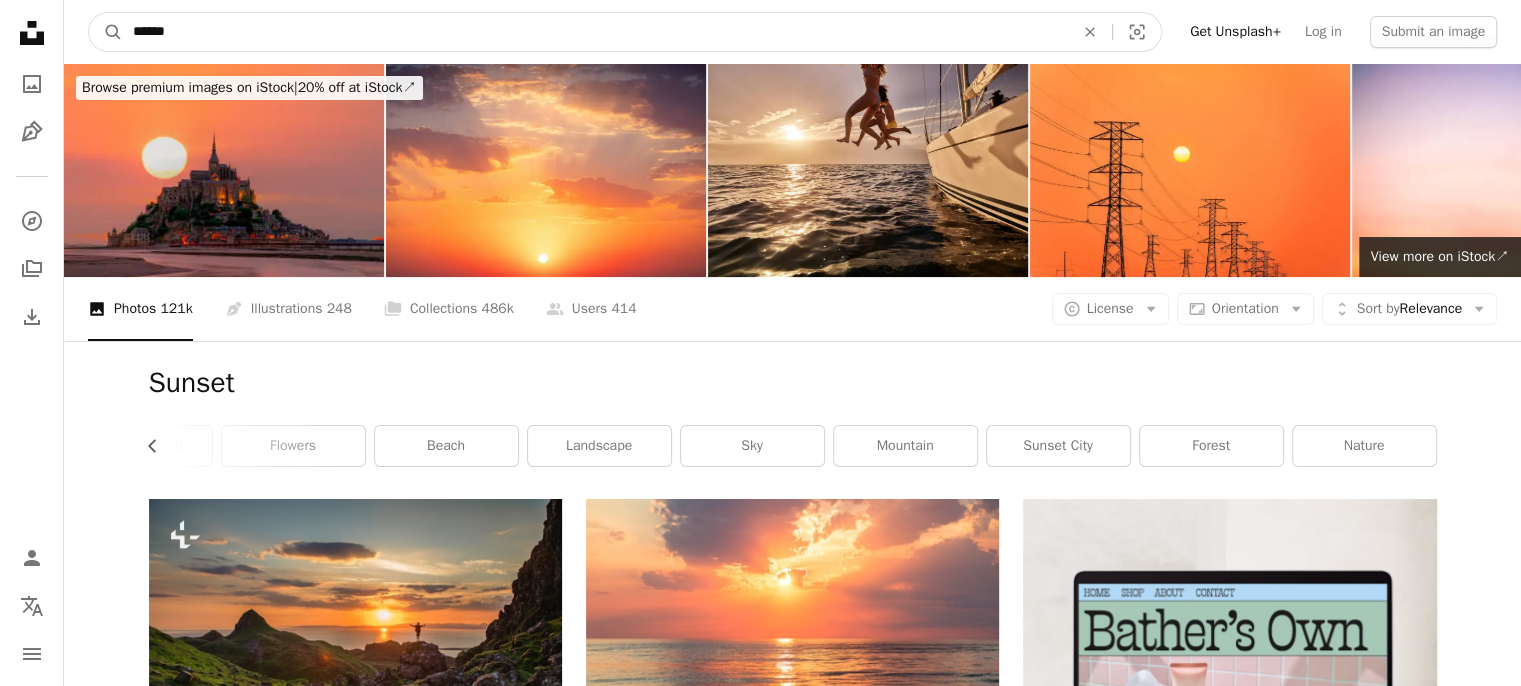 type on "******" 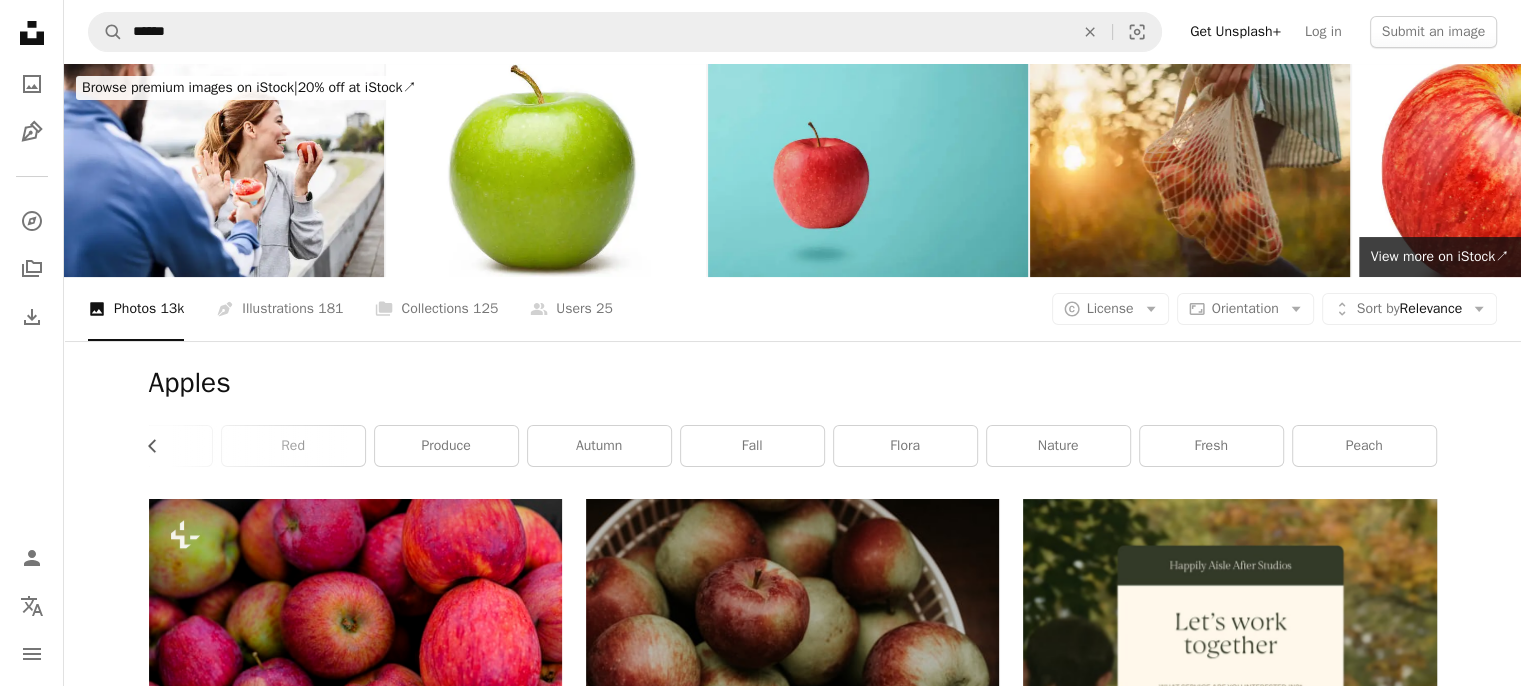 click at bounding box center [868, 170] 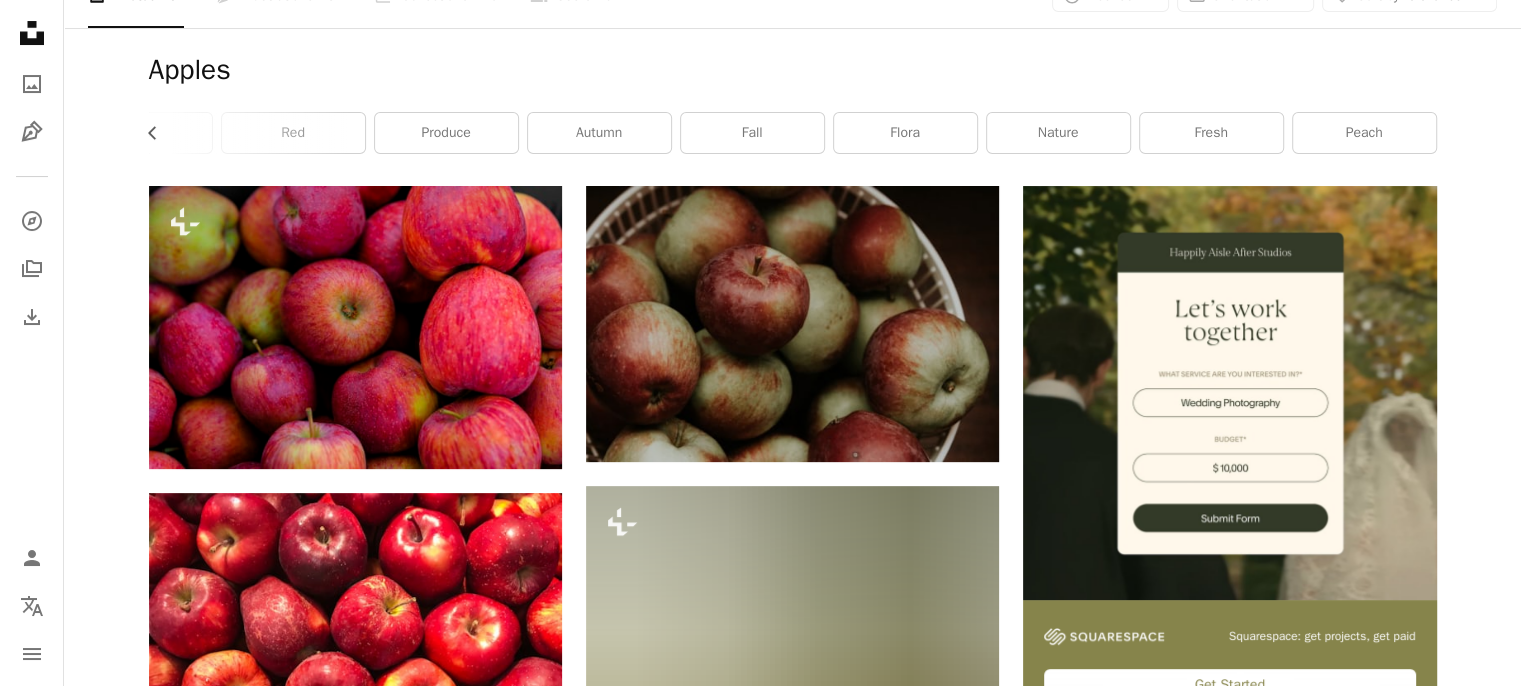 scroll, scrollTop: 320, scrollLeft: 0, axis: vertical 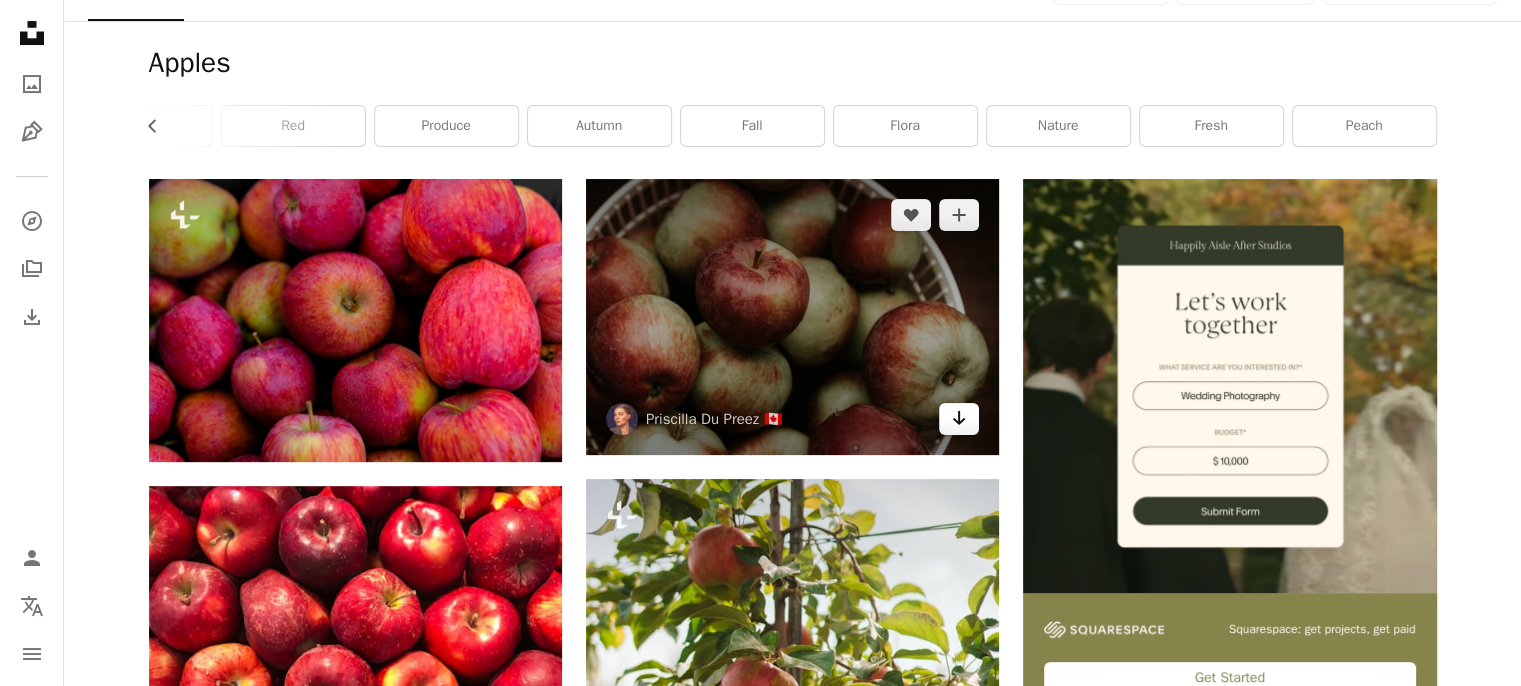 click 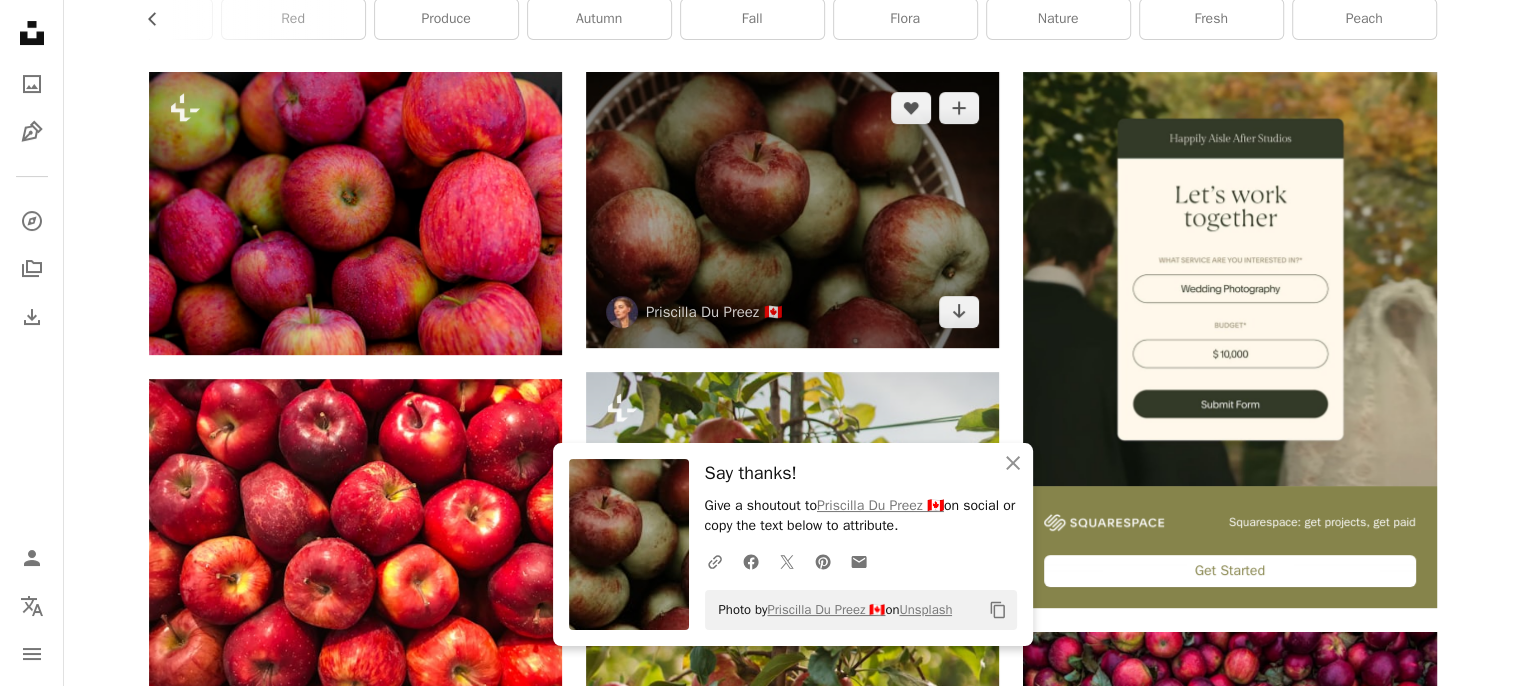 scroll, scrollTop: 480, scrollLeft: 0, axis: vertical 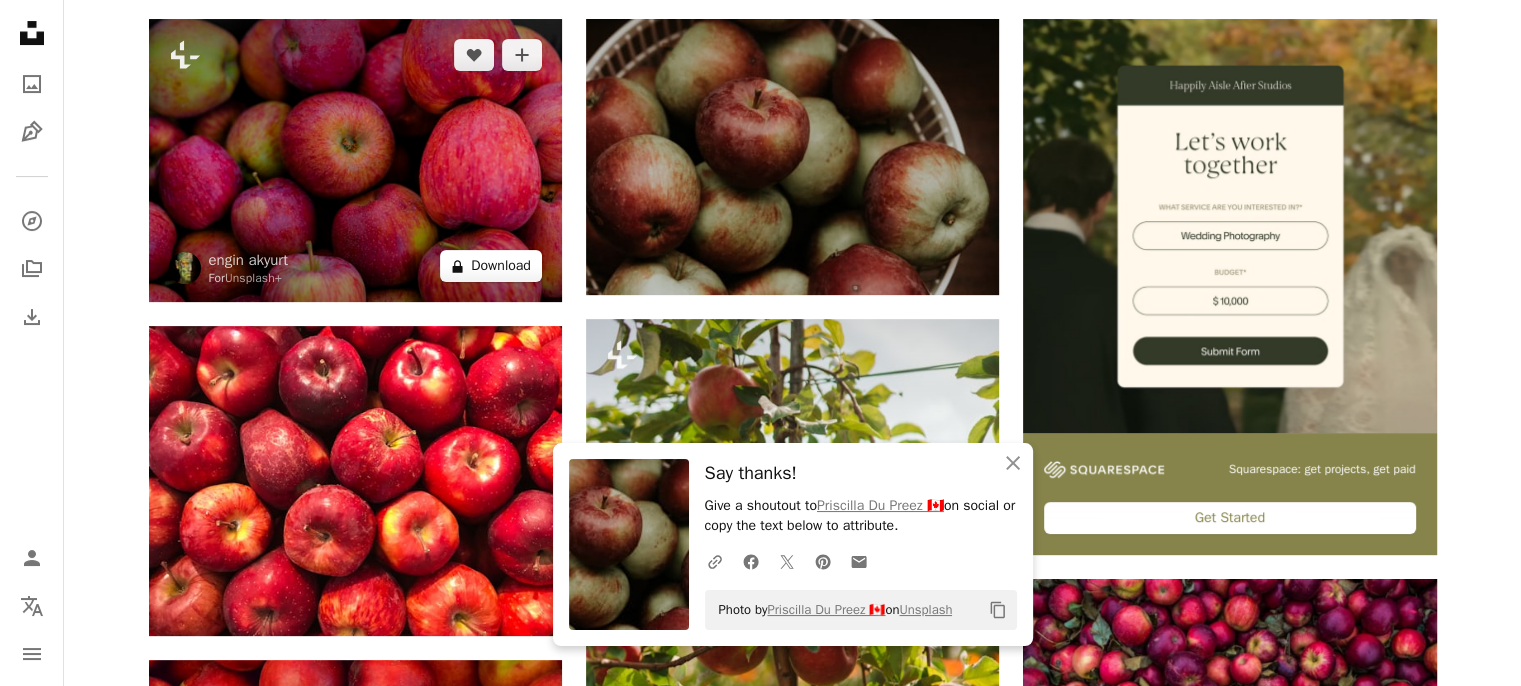 click on "A lock Download" at bounding box center (491, 266) 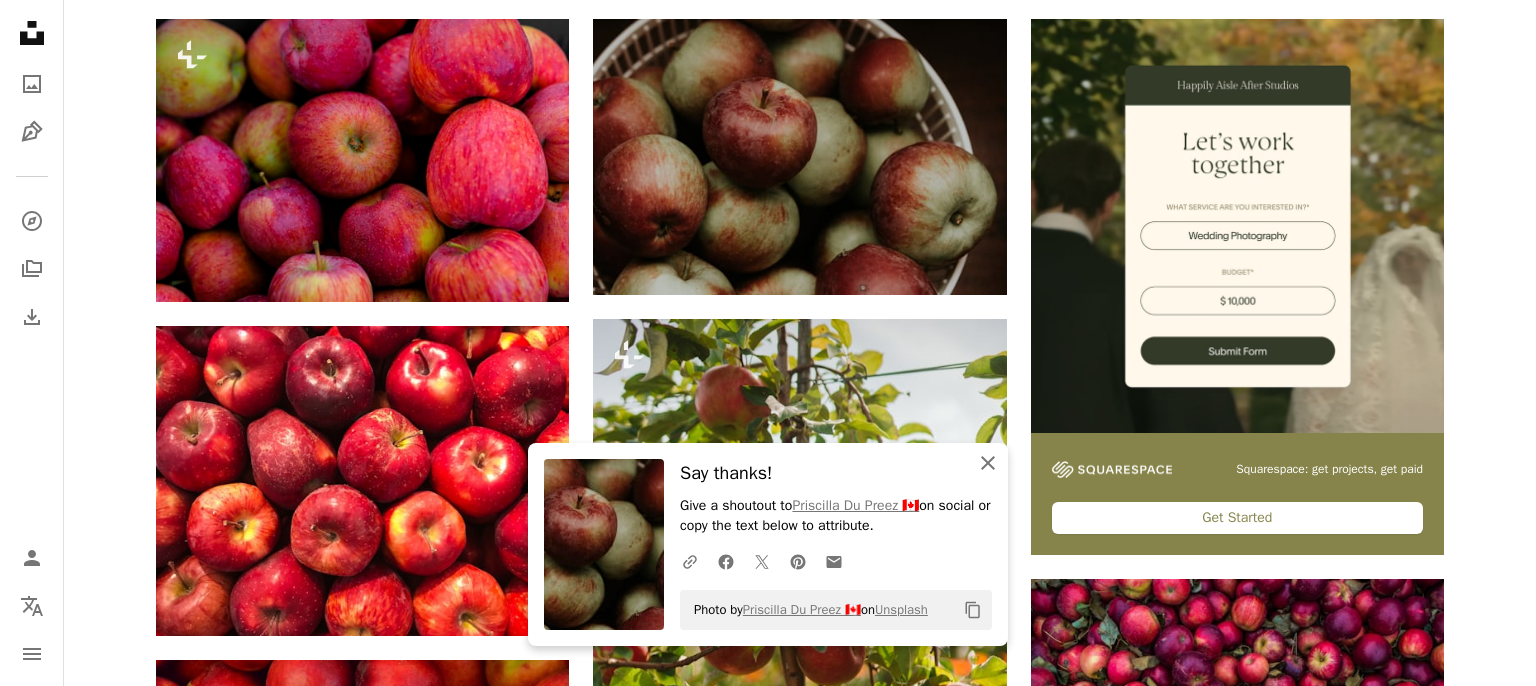 click 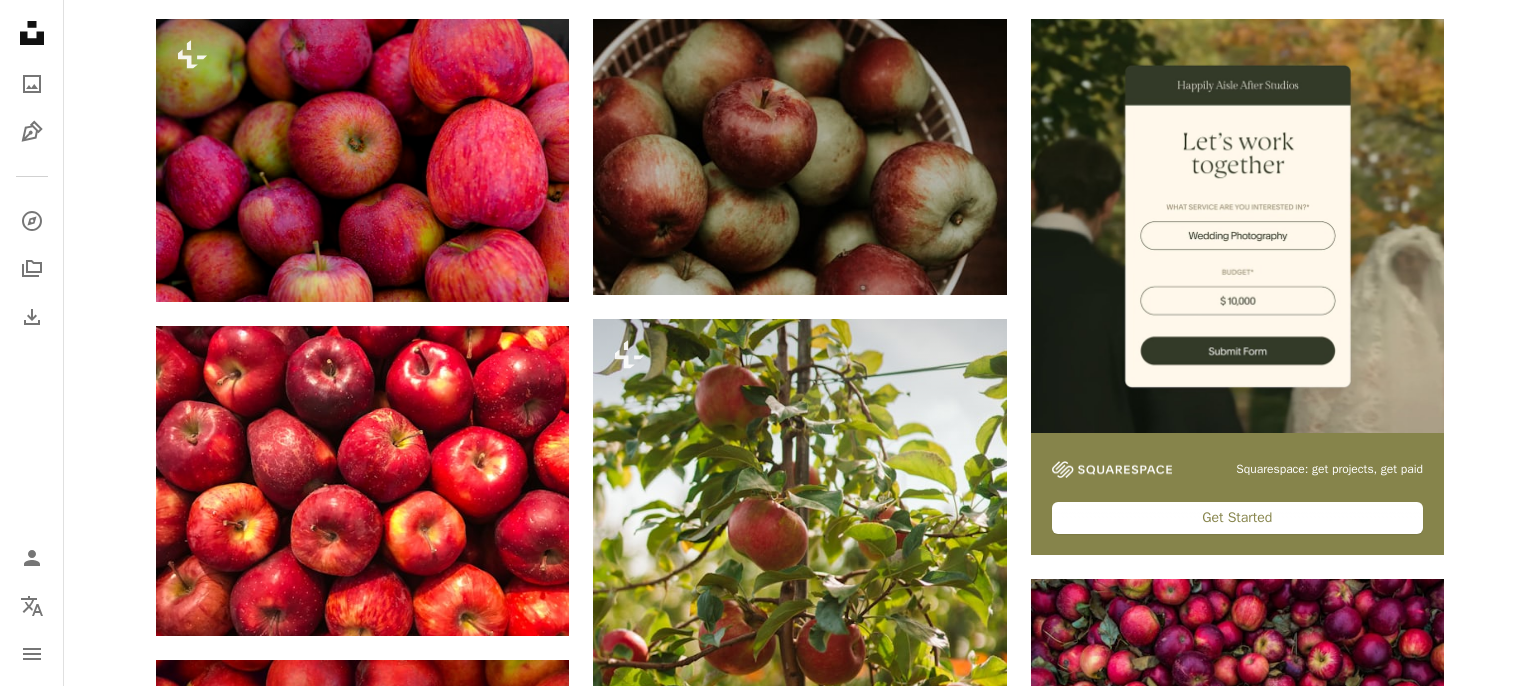 click on "An X shape Premium, ready to use images. Get unlimited access. A plus sign Members-only content added monthly A plus sign Unlimited royalty-free downloads A plus sign Illustrations  New A plus sign Enhanced legal protections yearly 66%  off monthly $12   $4 USD per month * Get  Unsplash+ * When paid annually, billed upfront  $48 Taxes where applicable. Renews automatically. Cancel anytime." at bounding box center (768, 5073) 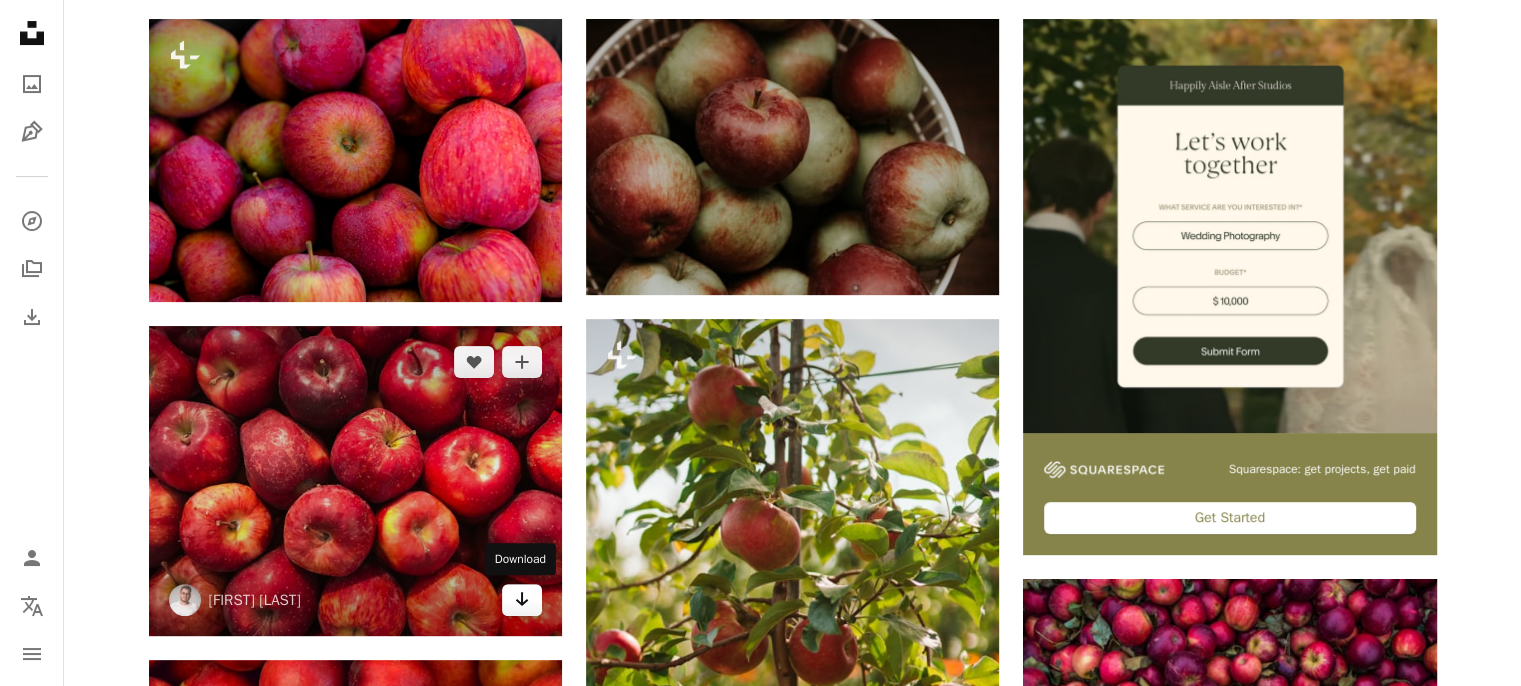 click on "Arrow pointing down" 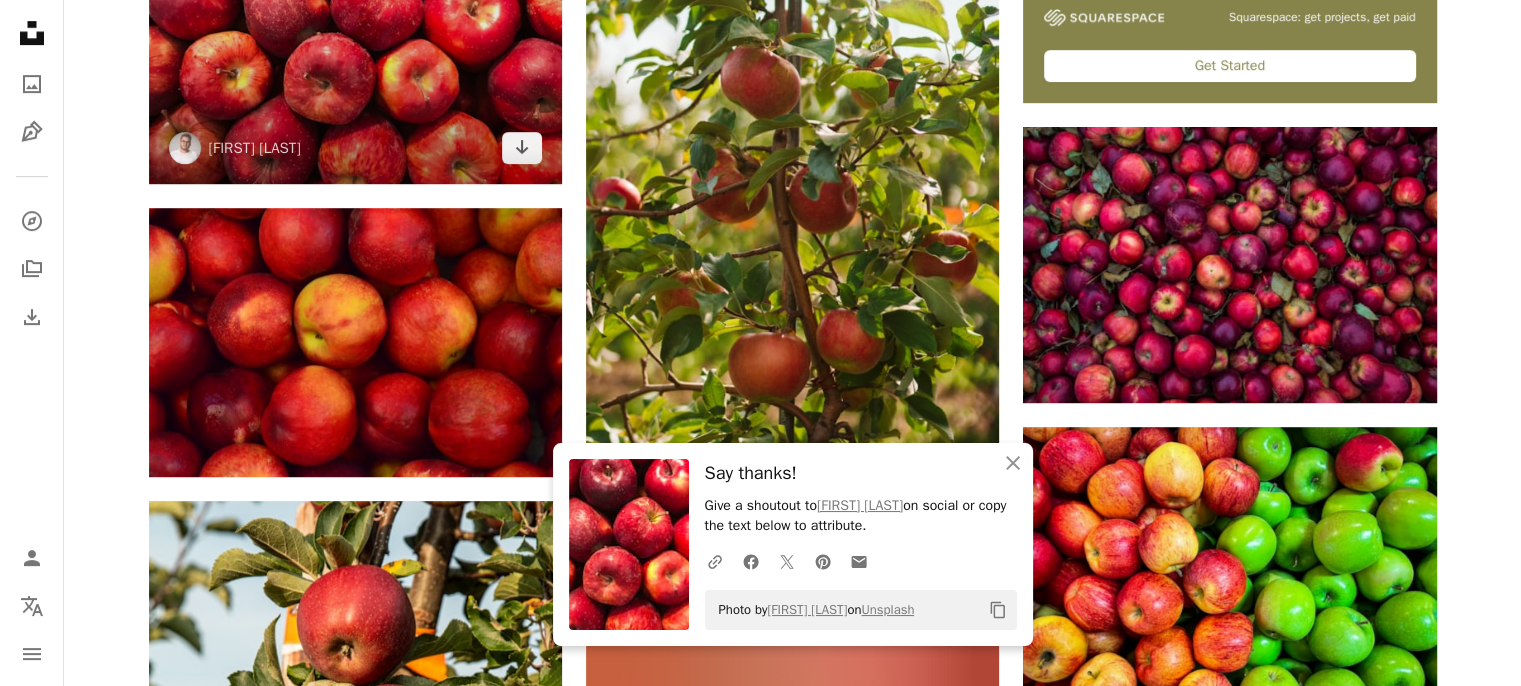scroll, scrollTop: 1106, scrollLeft: 0, axis: vertical 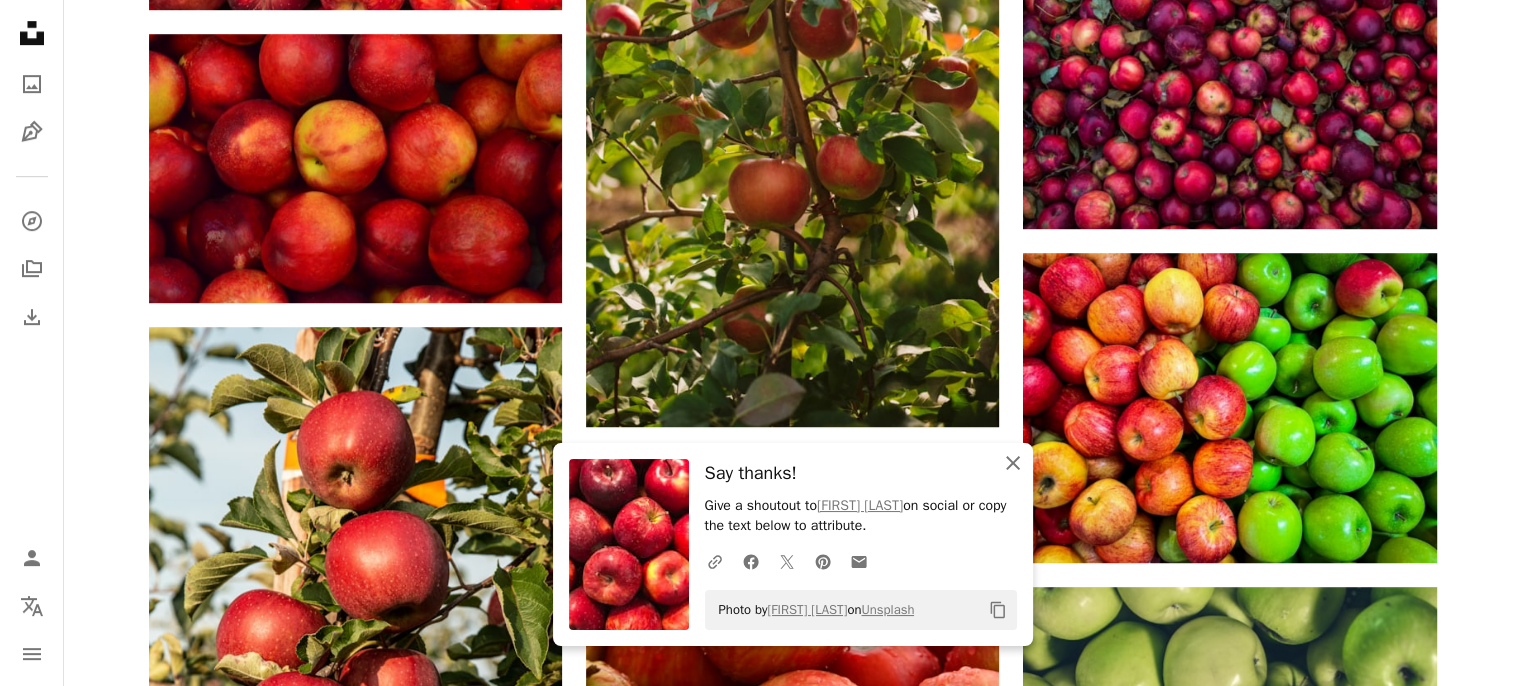 click on "An X shape" 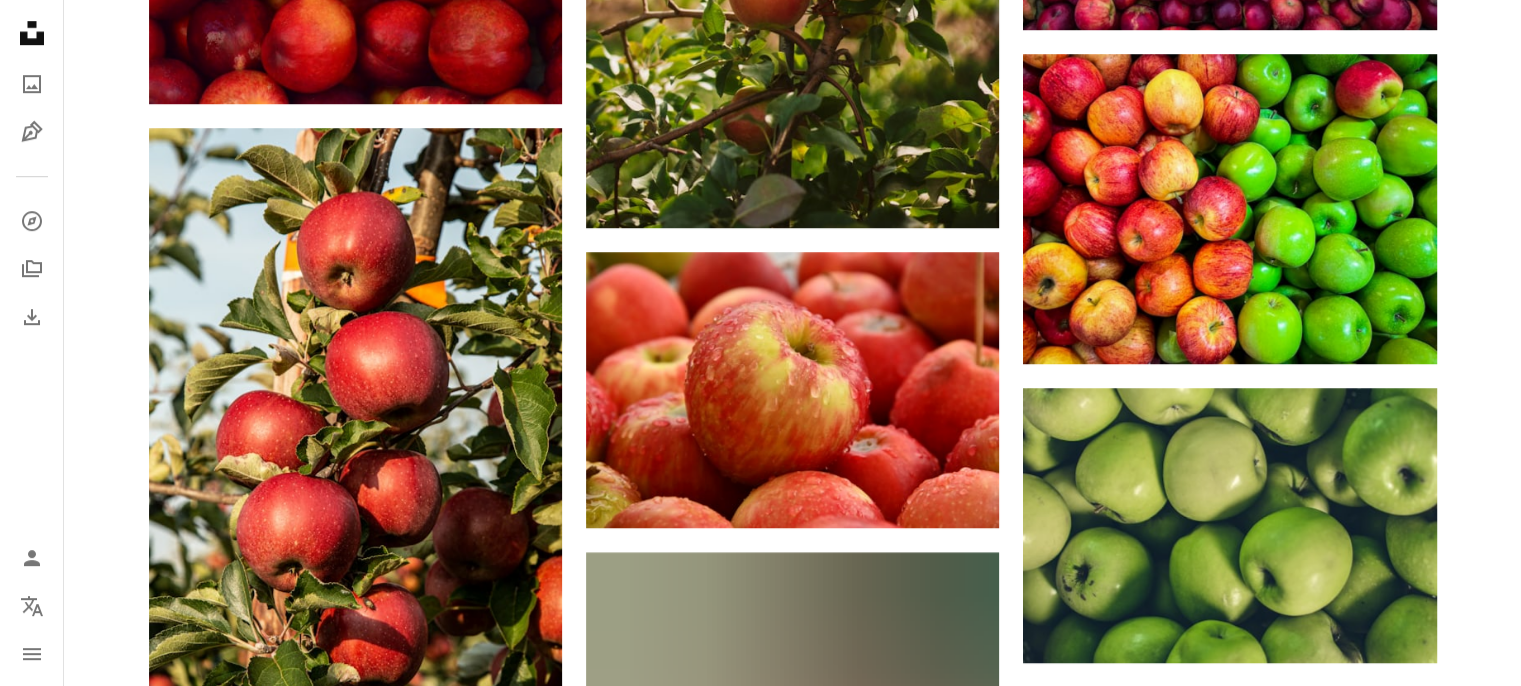 scroll, scrollTop: 1306, scrollLeft: 0, axis: vertical 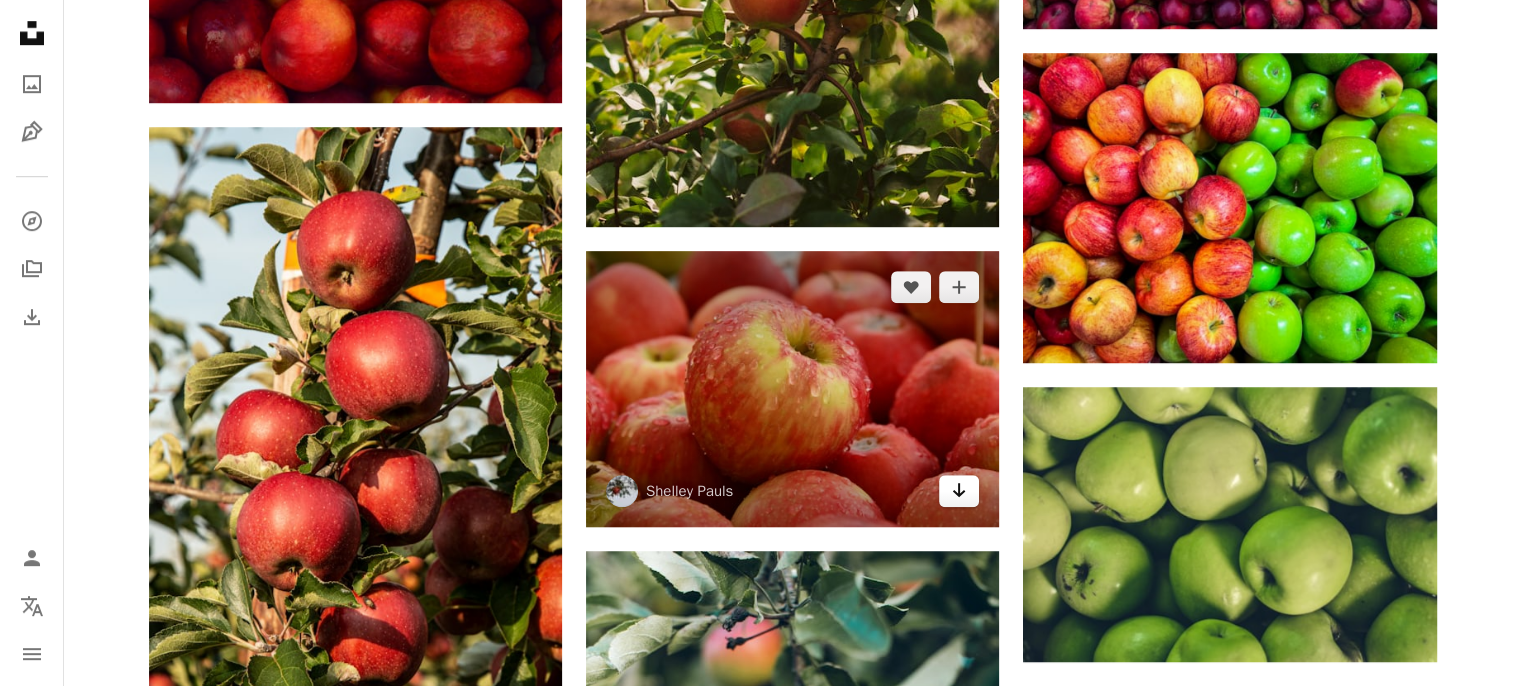 click on "Arrow pointing down" 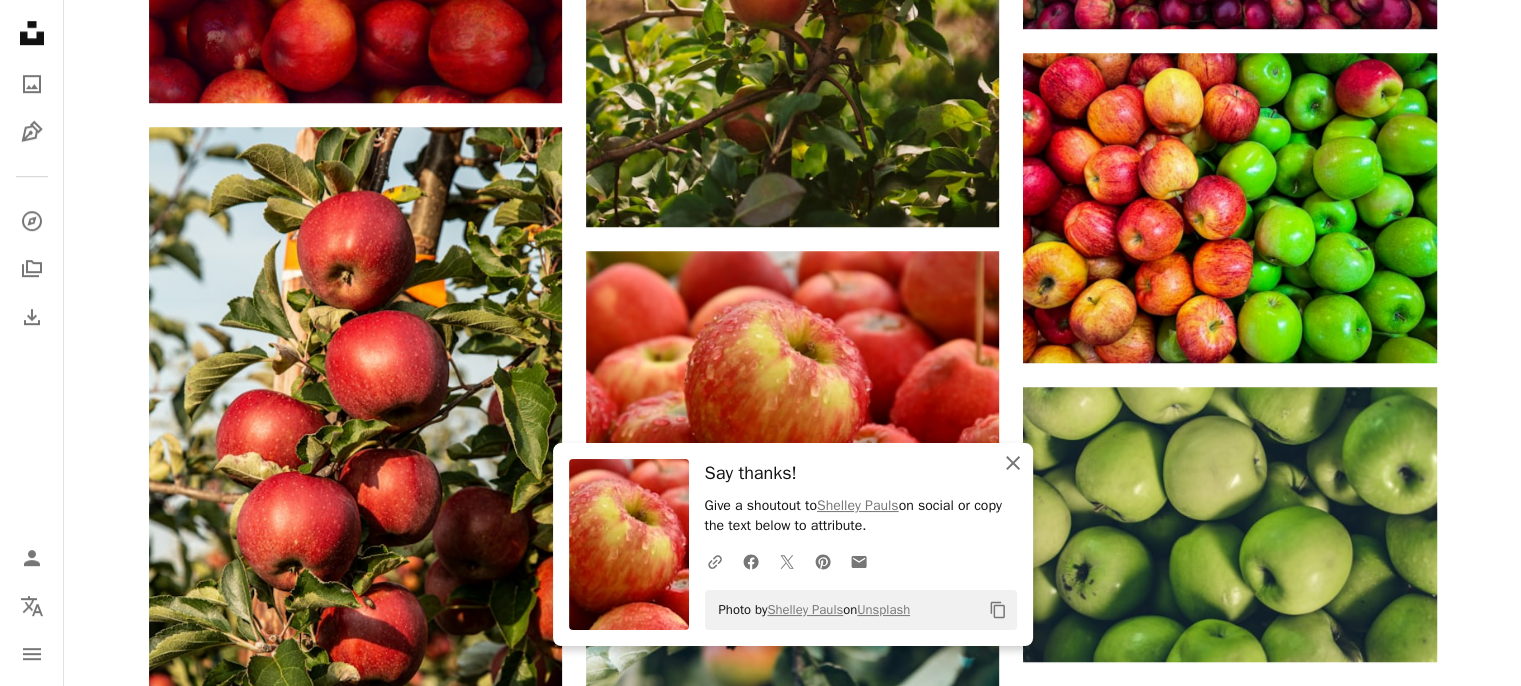 click on "An X shape" 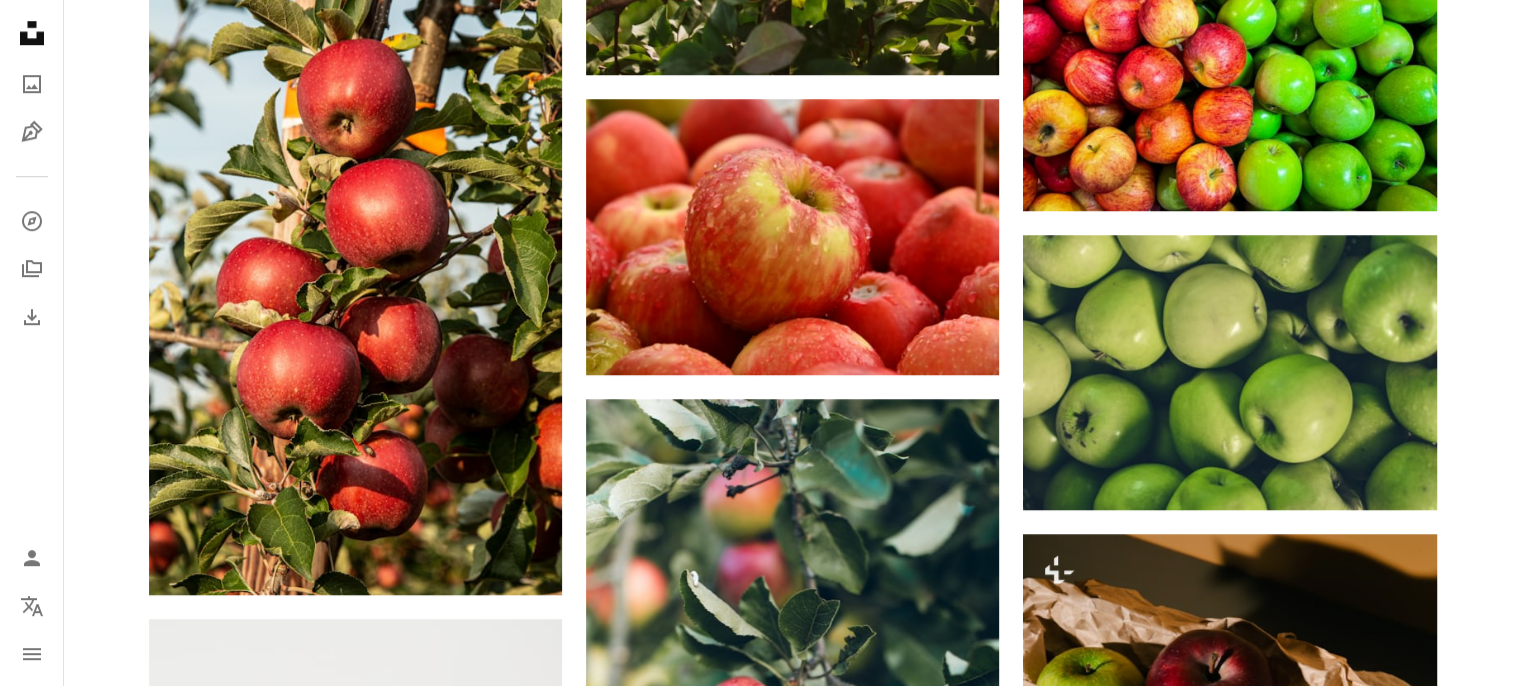 scroll, scrollTop: 1506, scrollLeft: 0, axis: vertical 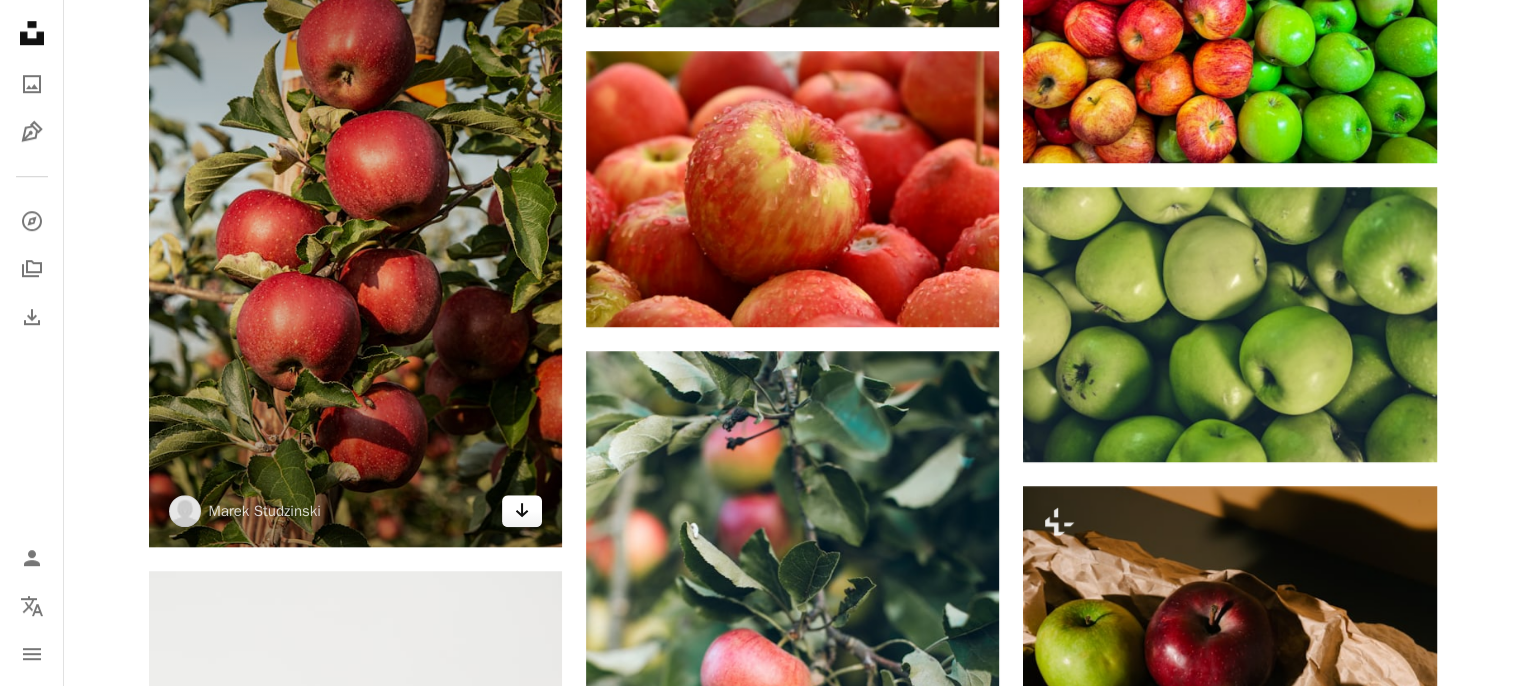 click 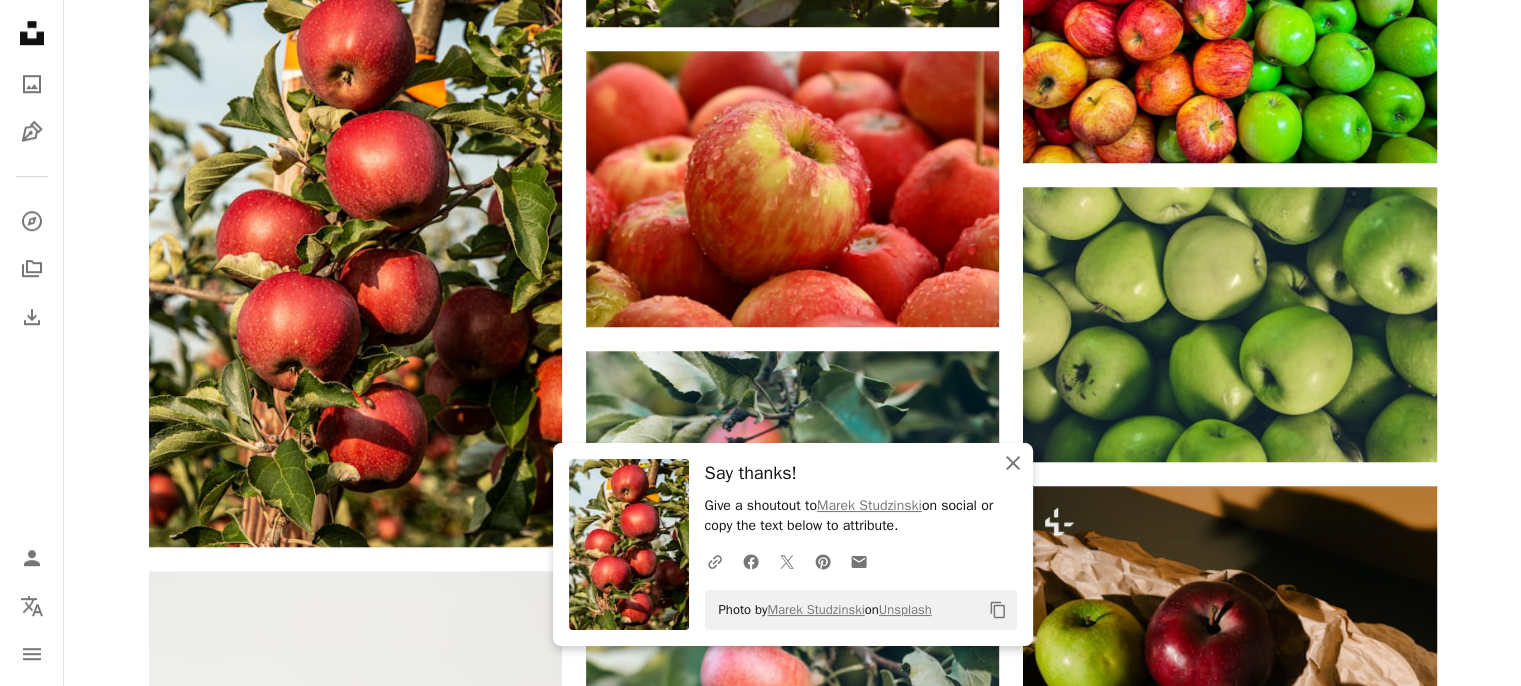 click 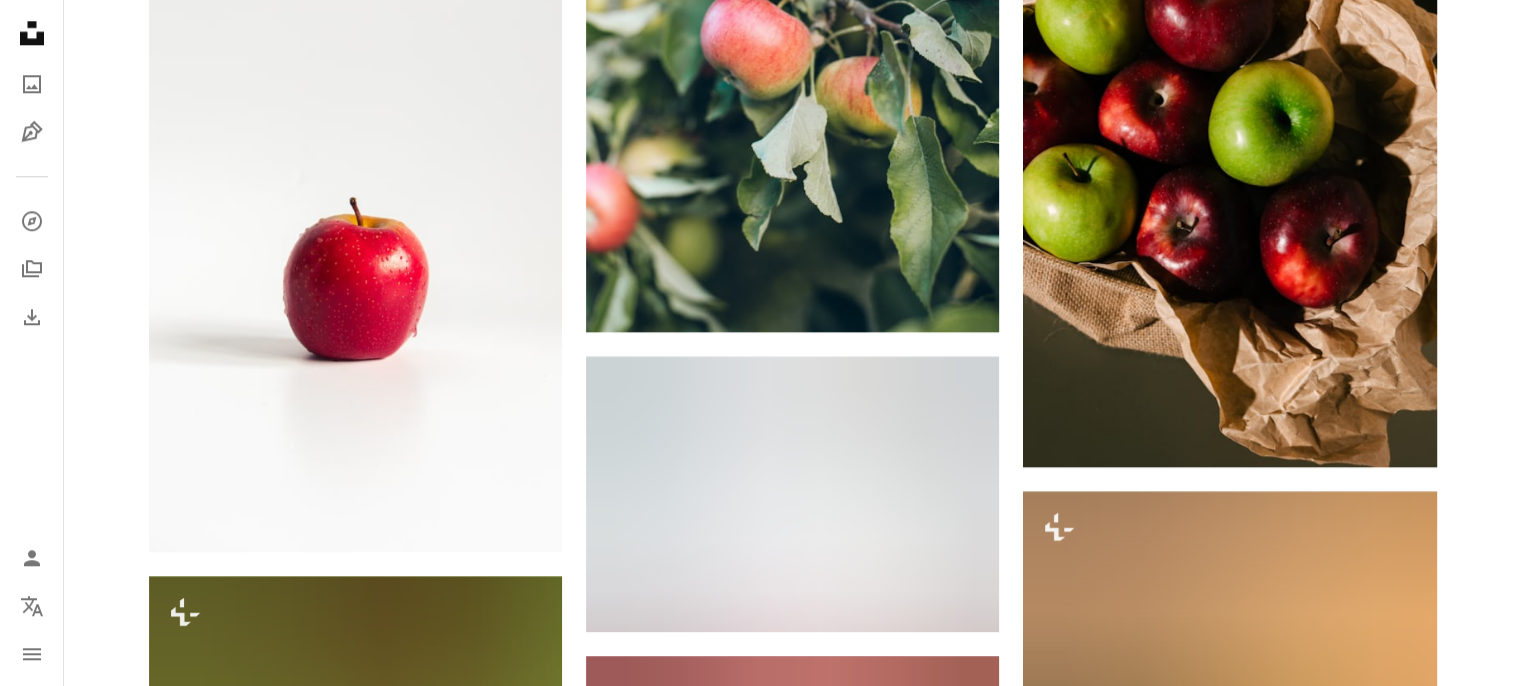 scroll, scrollTop: 2146, scrollLeft: 0, axis: vertical 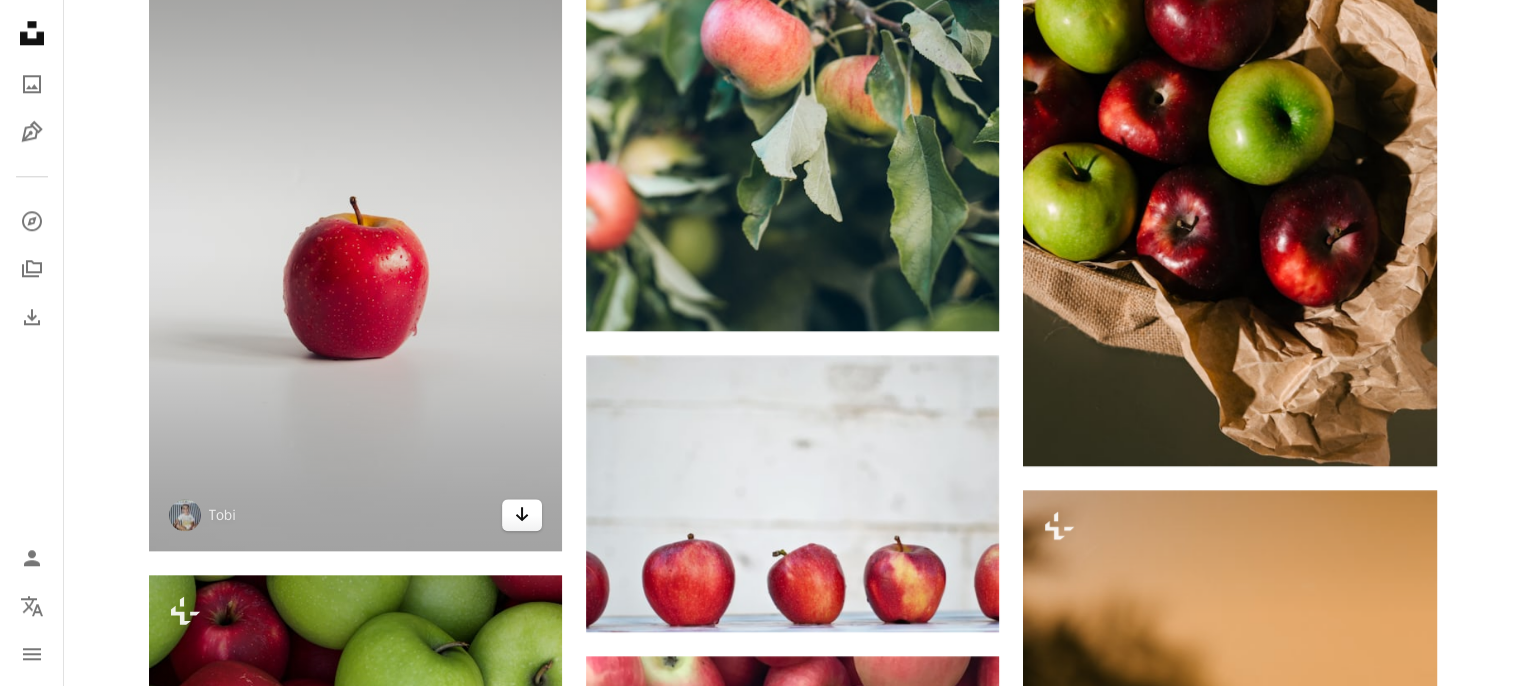 click 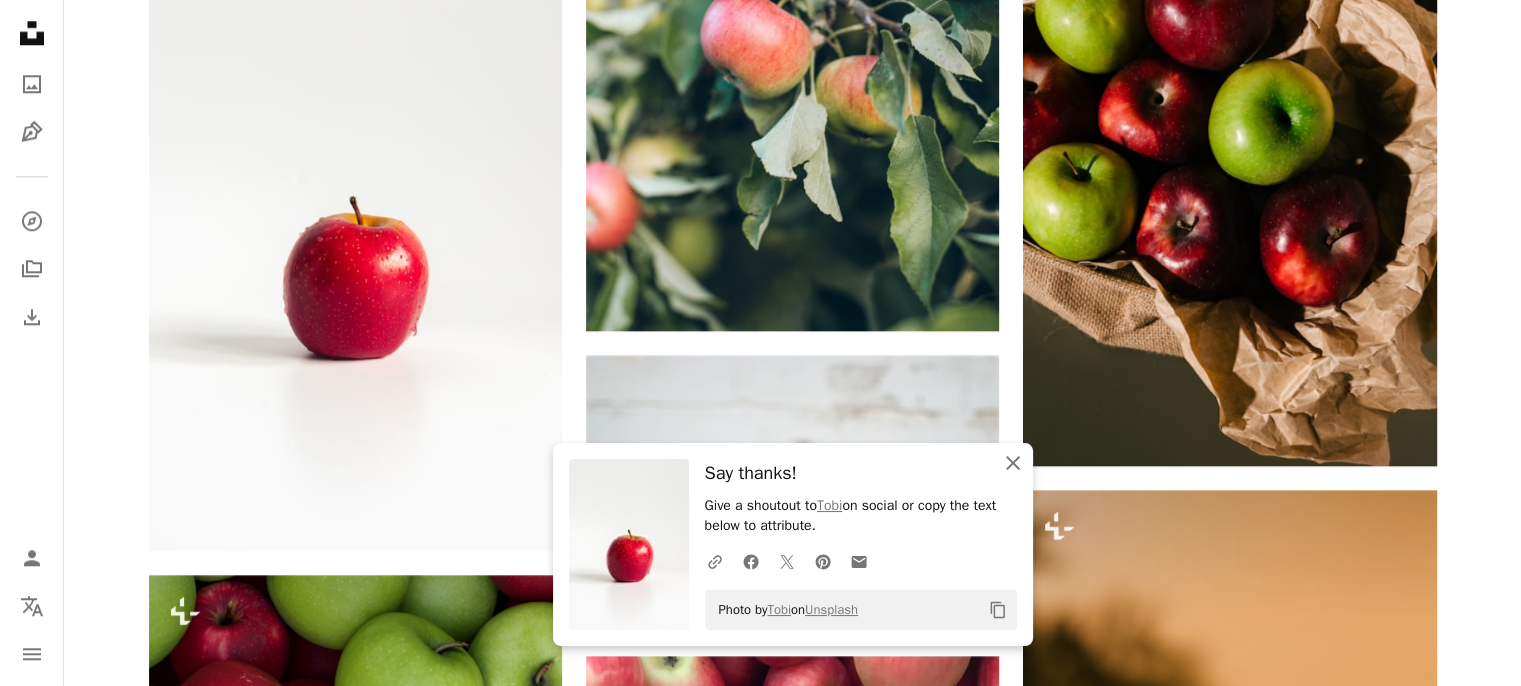 click 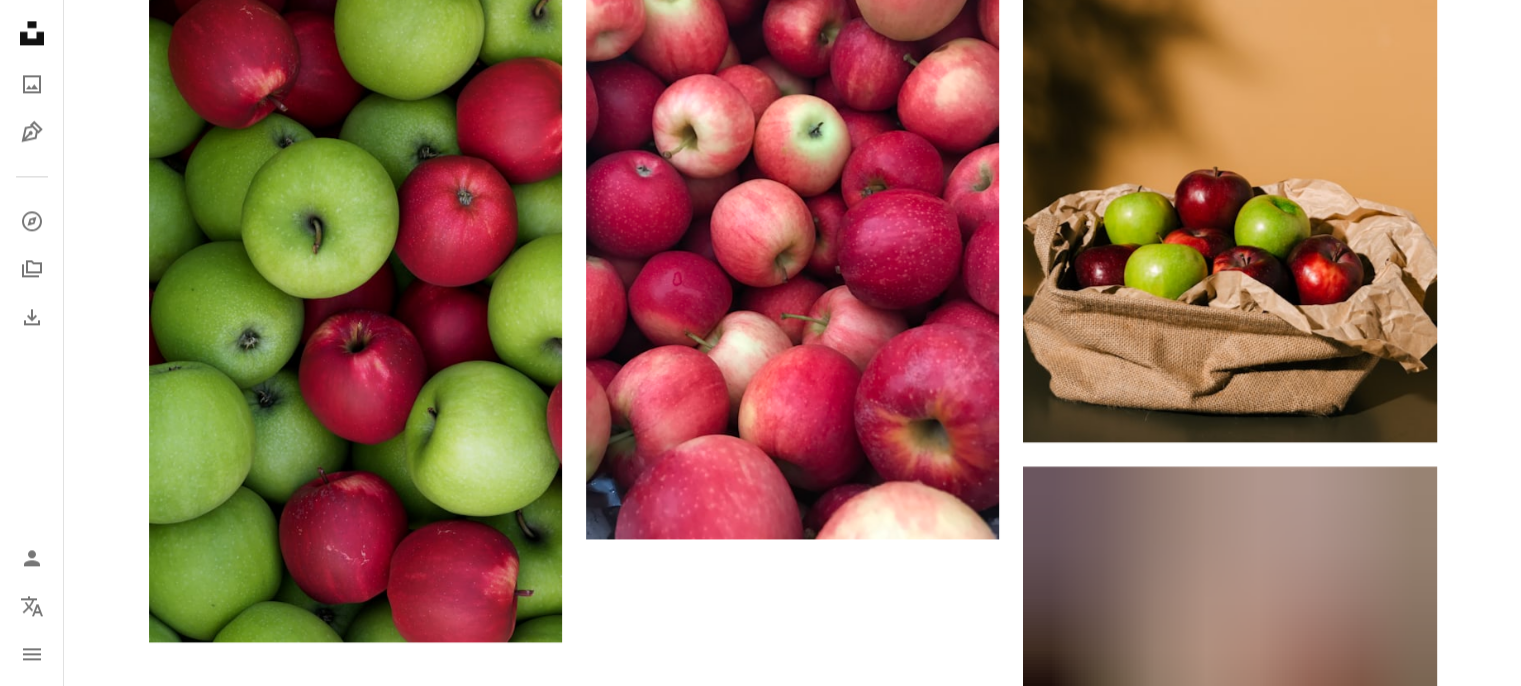 scroll, scrollTop: 2840, scrollLeft: 0, axis: vertical 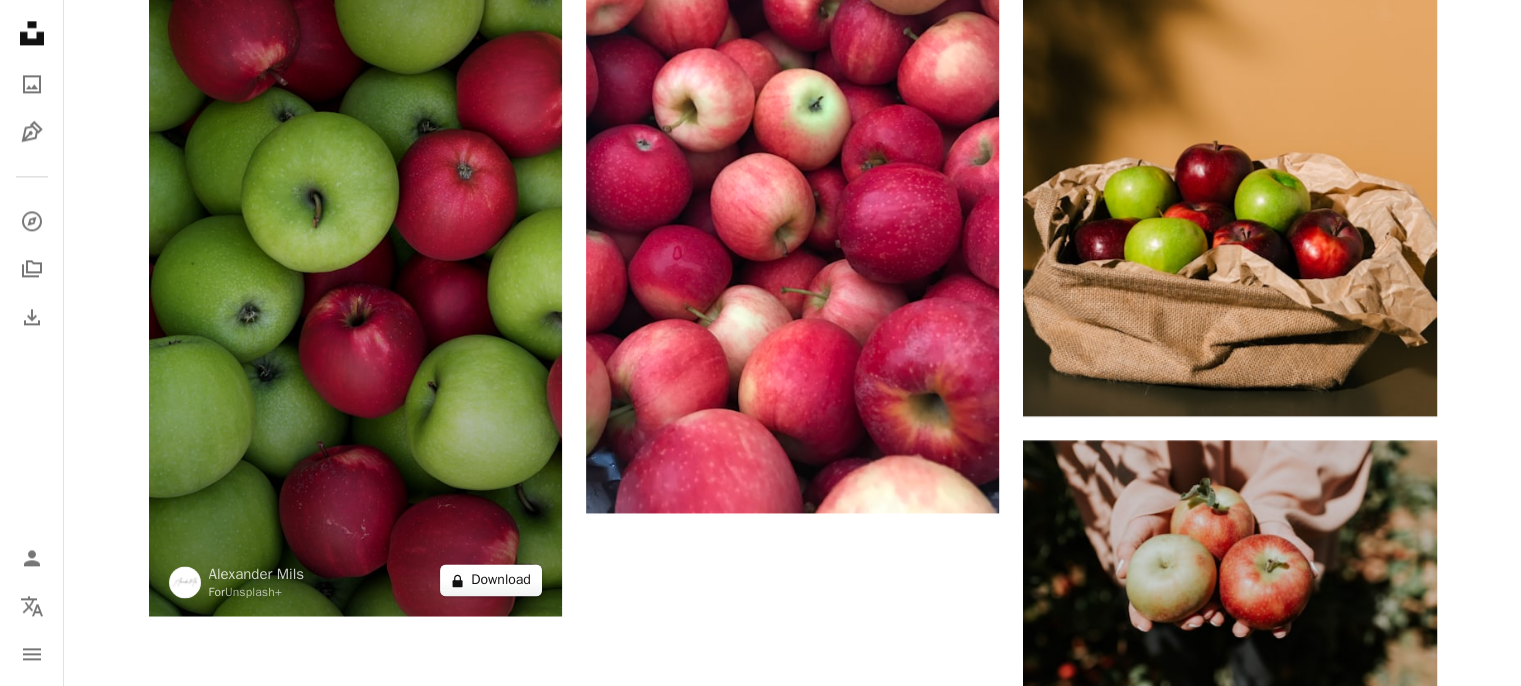 click on "A lock Download" at bounding box center [491, 580] 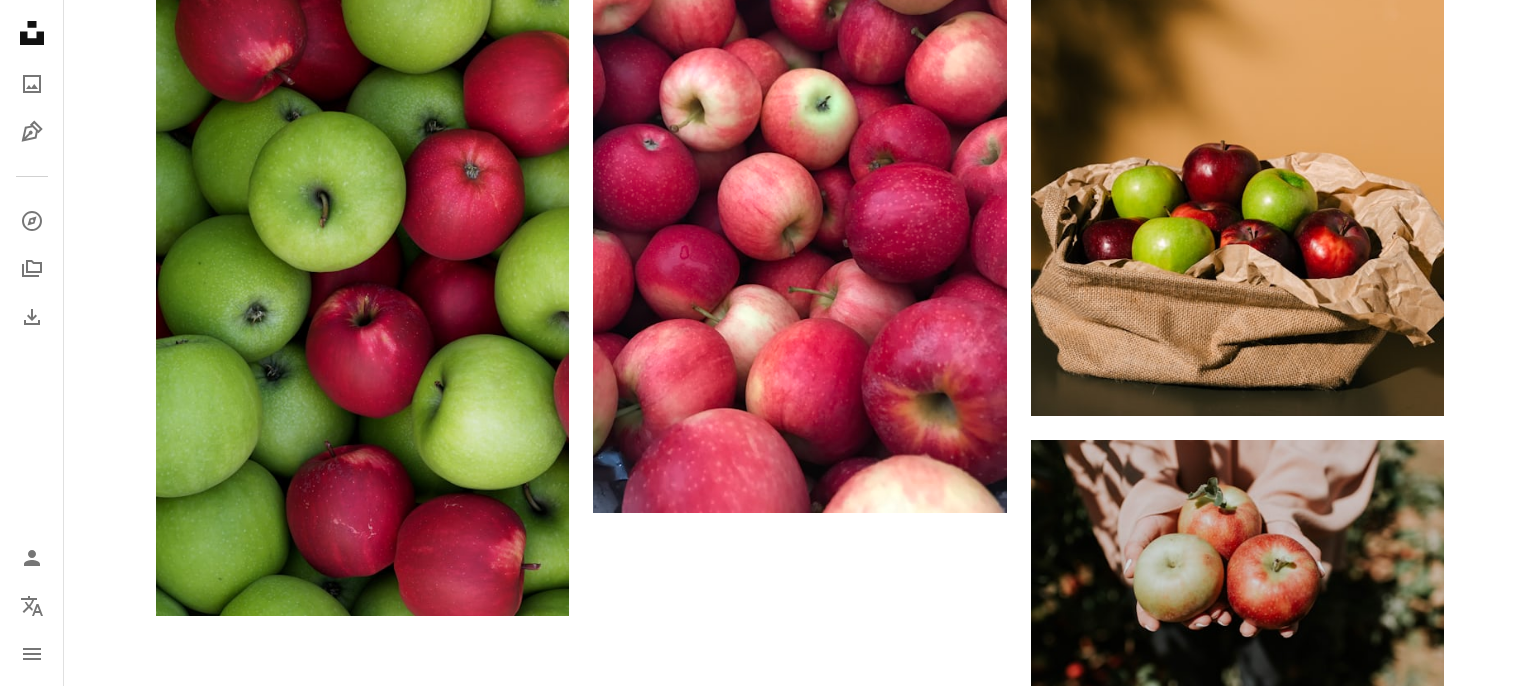click on "An X shape Premium, ready to use images. Get unlimited access. A plus sign Members-only content added monthly A plus sign Unlimited royalty-free downloads A plus sign Illustrations  New A plus sign Enhanced legal protections yearly 66%  off monthly $12   $4 USD per month * Get  Unsplash+ * When paid annually, billed upfront  $48 Taxes where applicable. Renews automatically. Cancel anytime." at bounding box center [768, 2713] 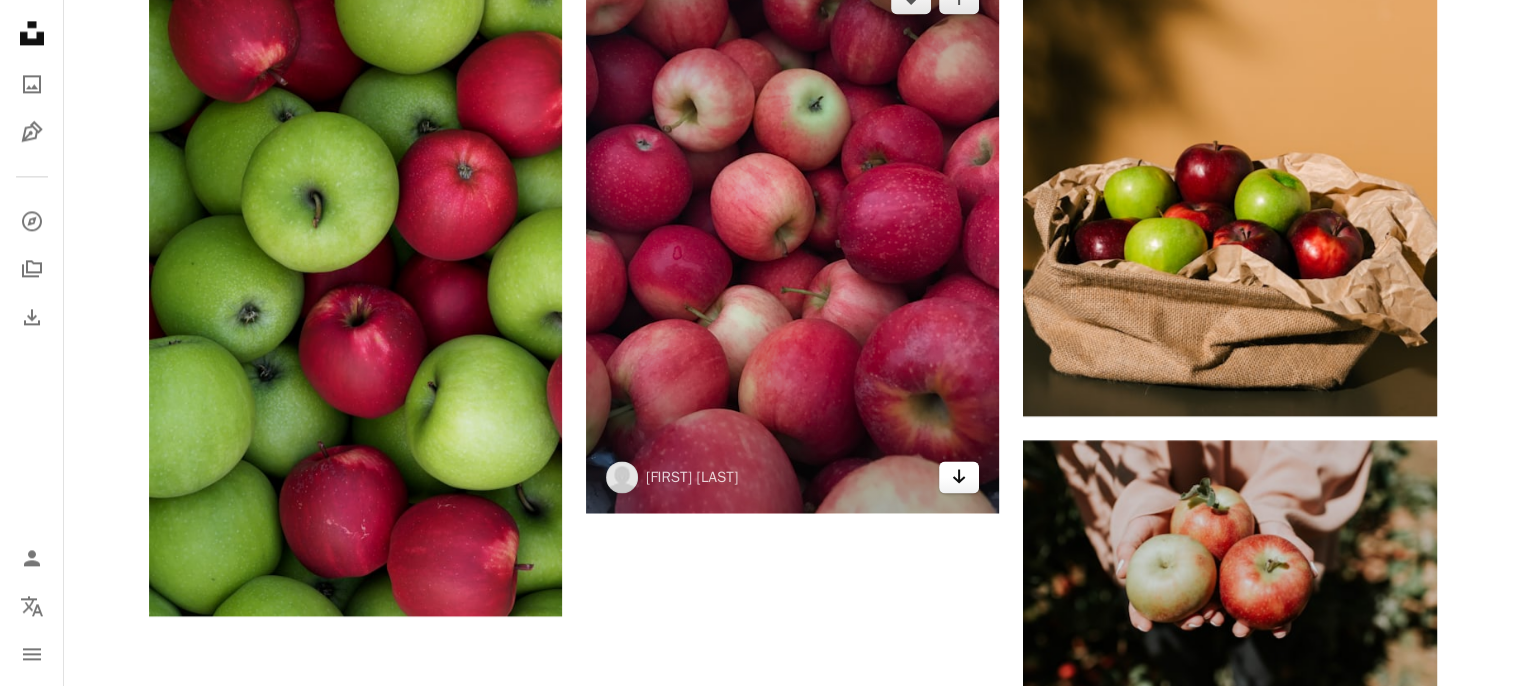 click on "Arrow pointing down" 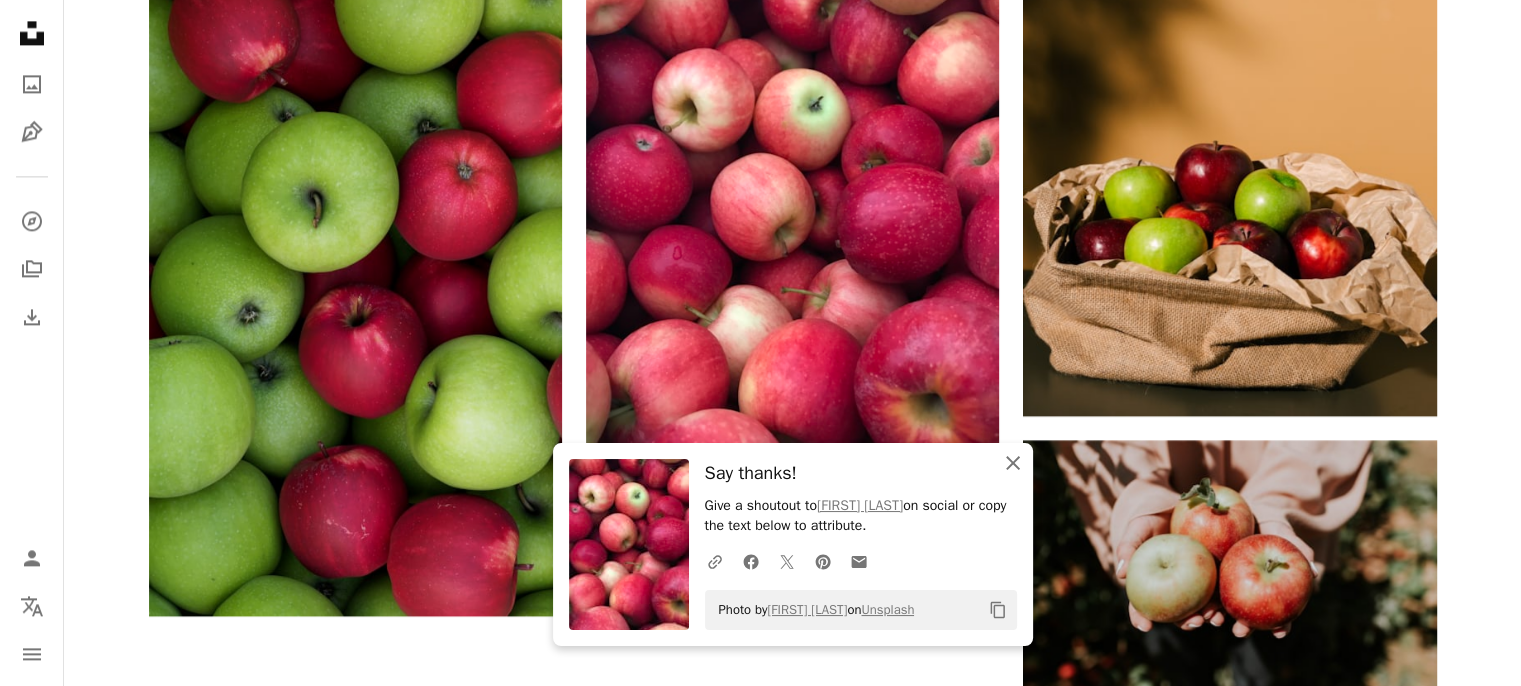 click on "An X shape" 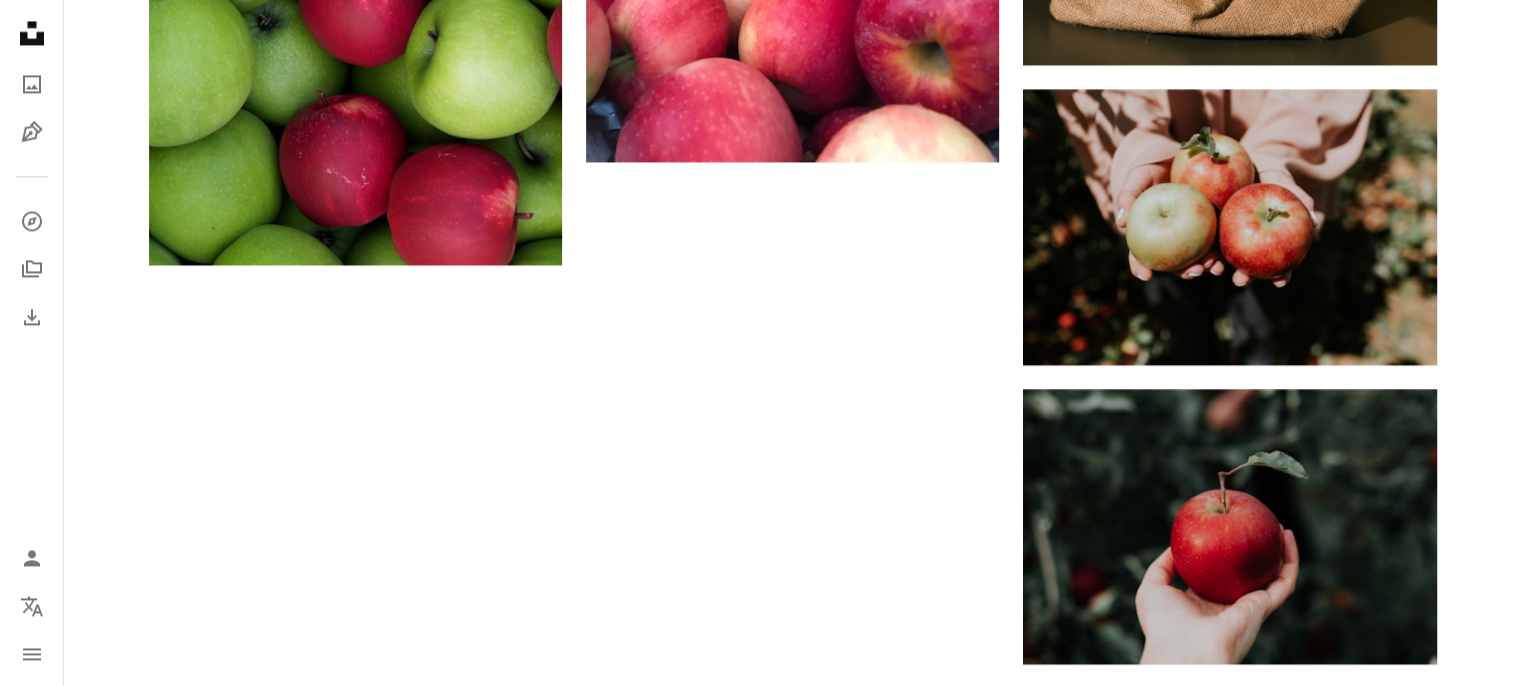 scroll, scrollTop: 3200, scrollLeft: 0, axis: vertical 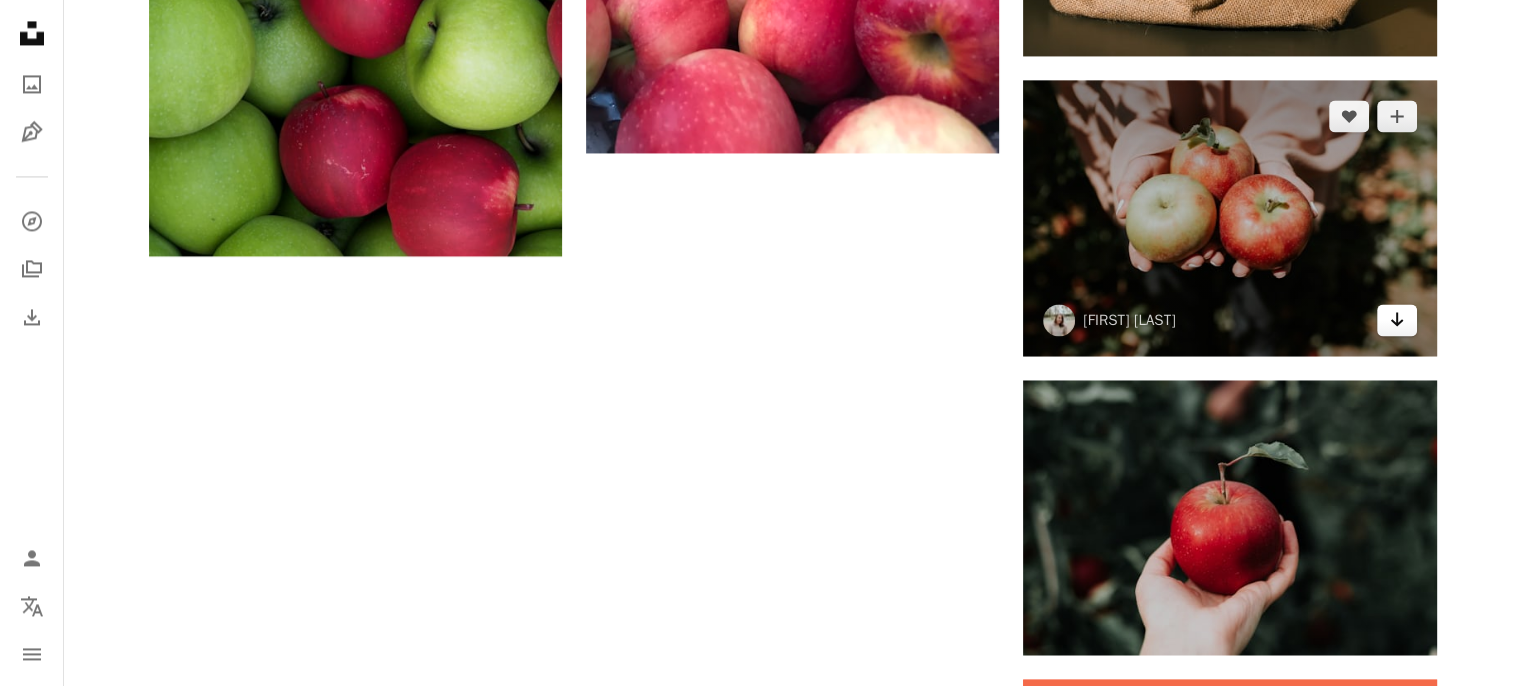 click on "Arrow pointing down" 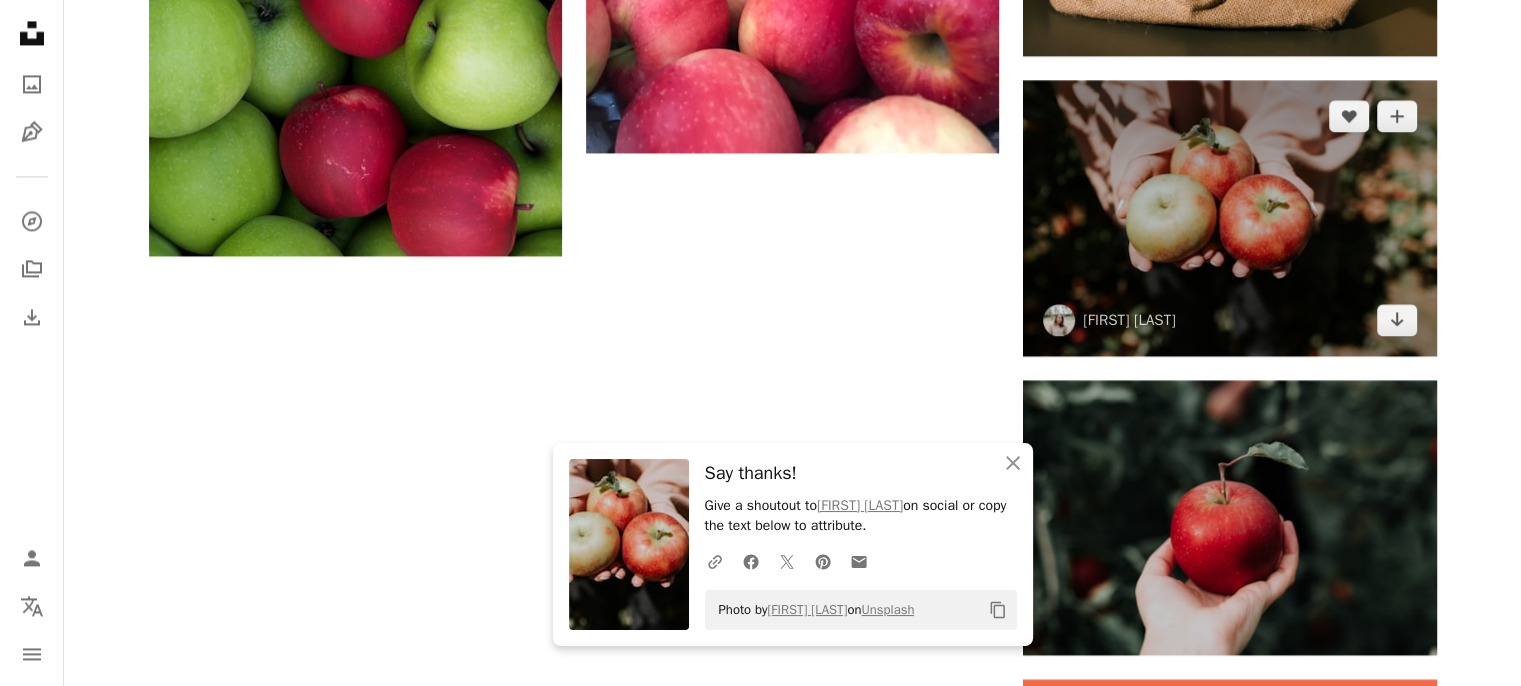 scroll, scrollTop: 3240, scrollLeft: 0, axis: vertical 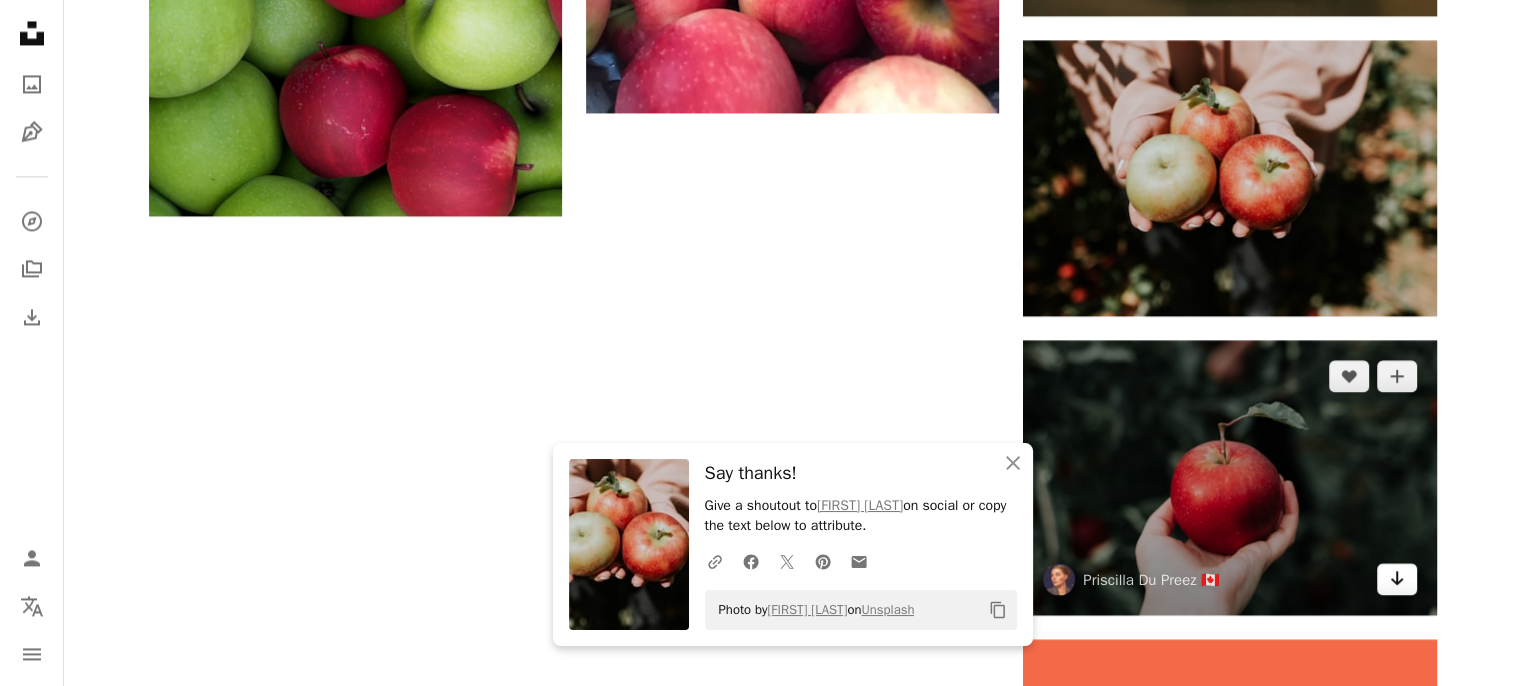 click on "Arrow pointing down" 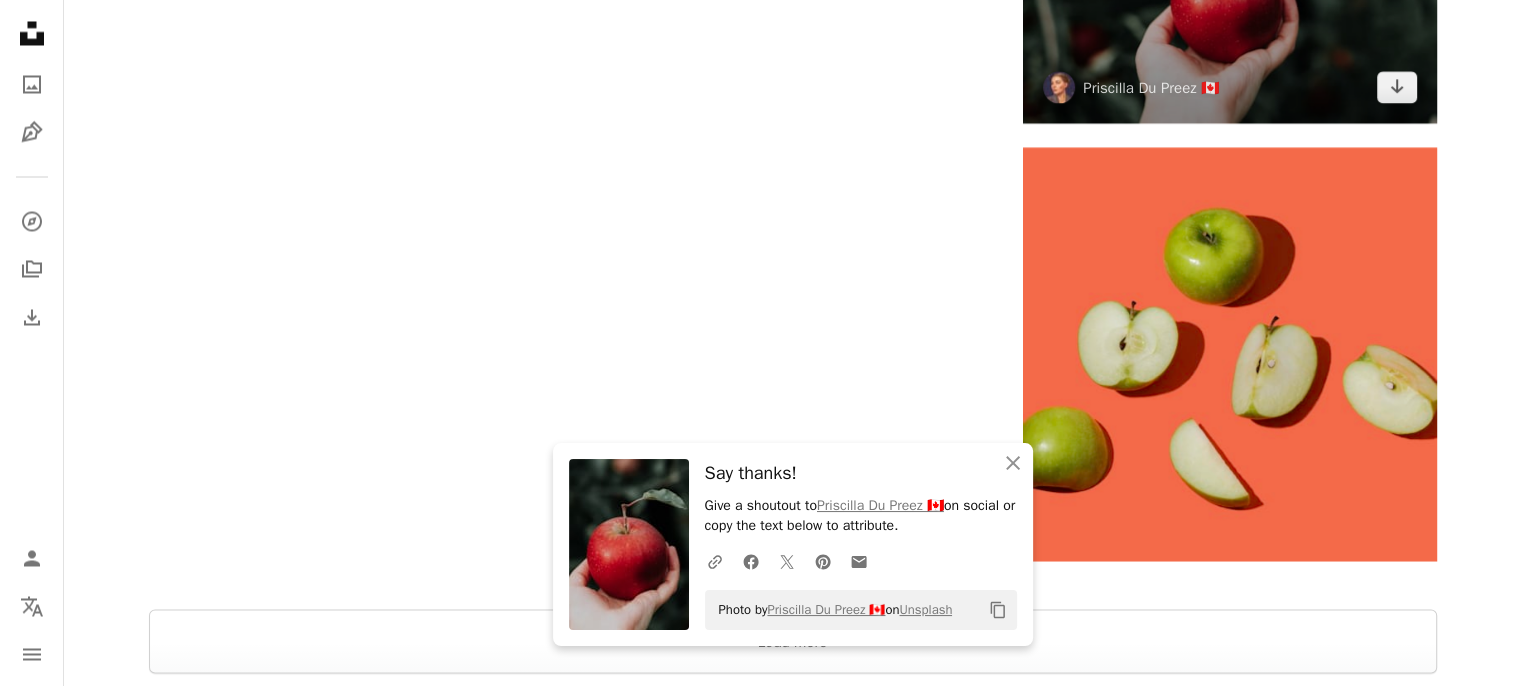 scroll, scrollTop: 3759, scrollLeft: 0, axis: vertical 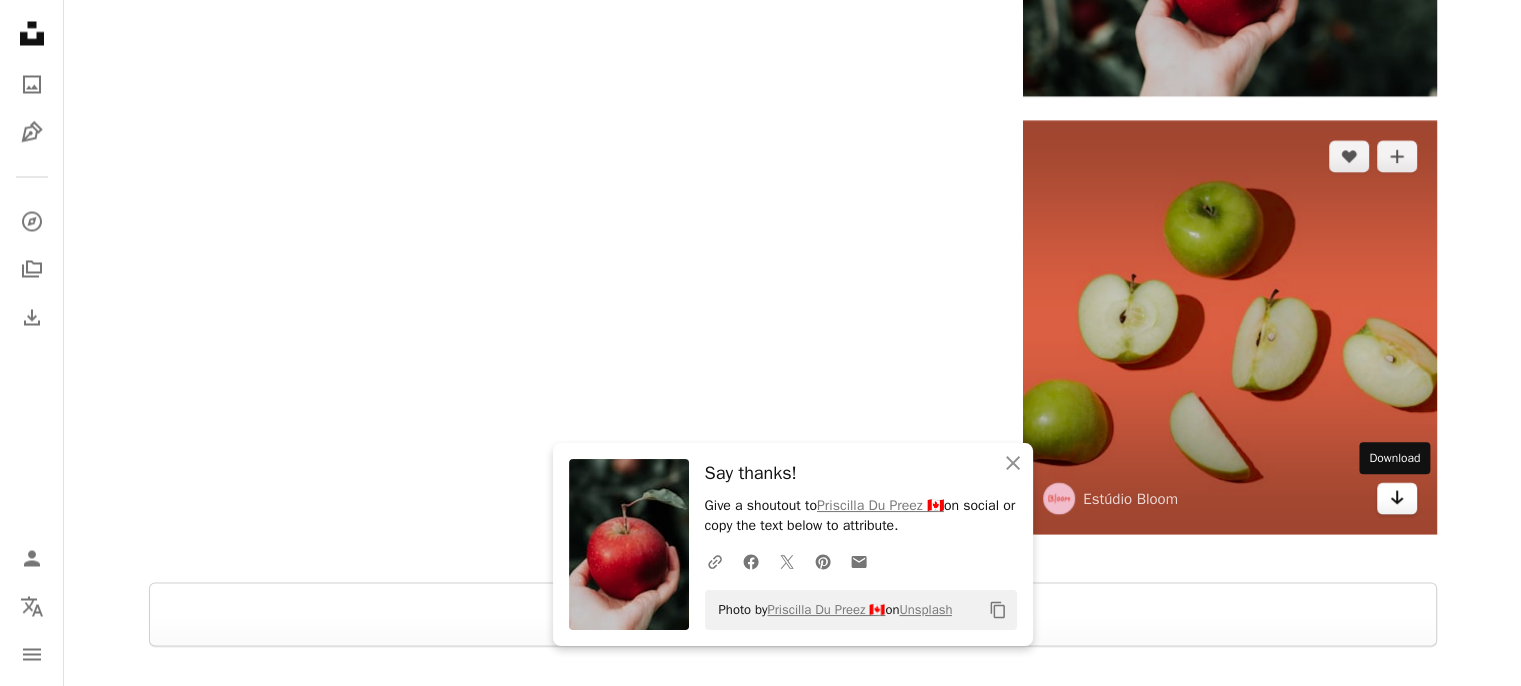 click on "Arrow pointing down" 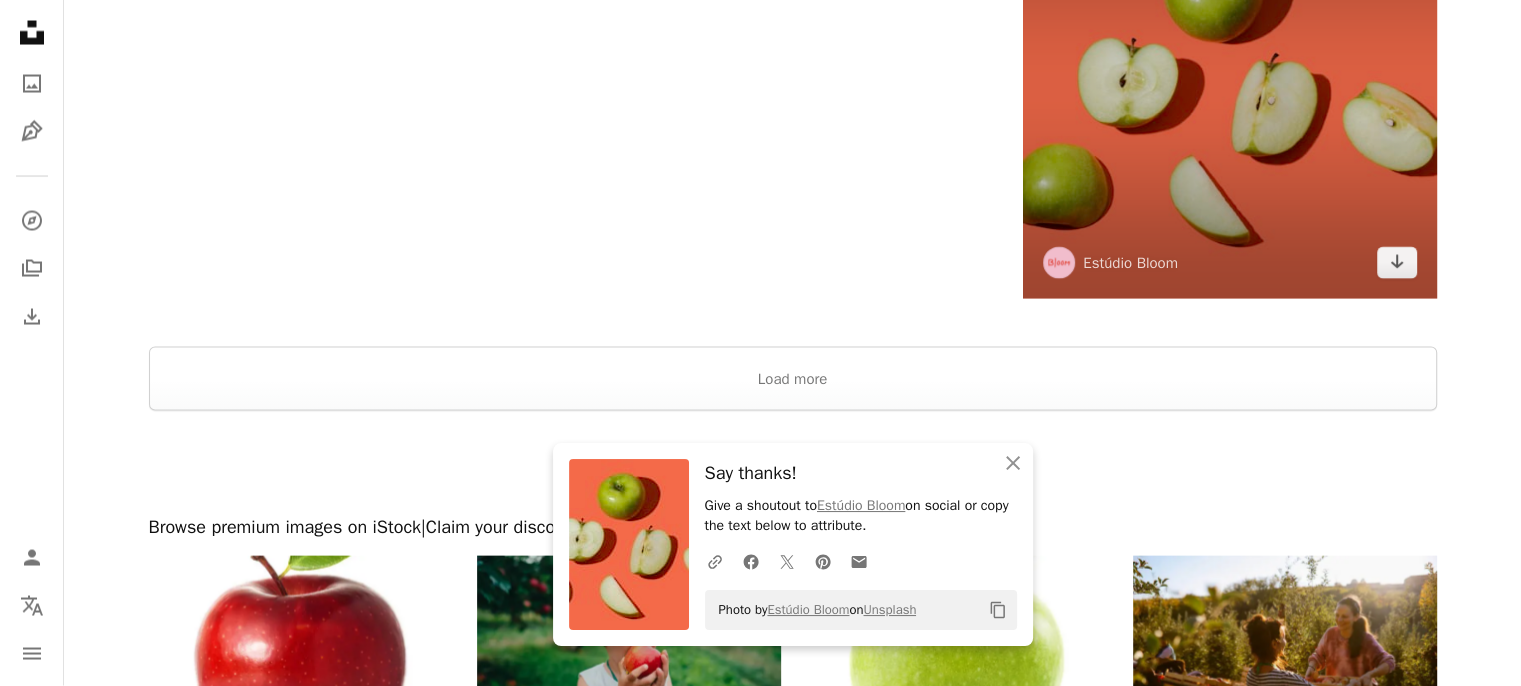 scroll, scrollTop: 3999, scrollLeft: 0, axis: vertical 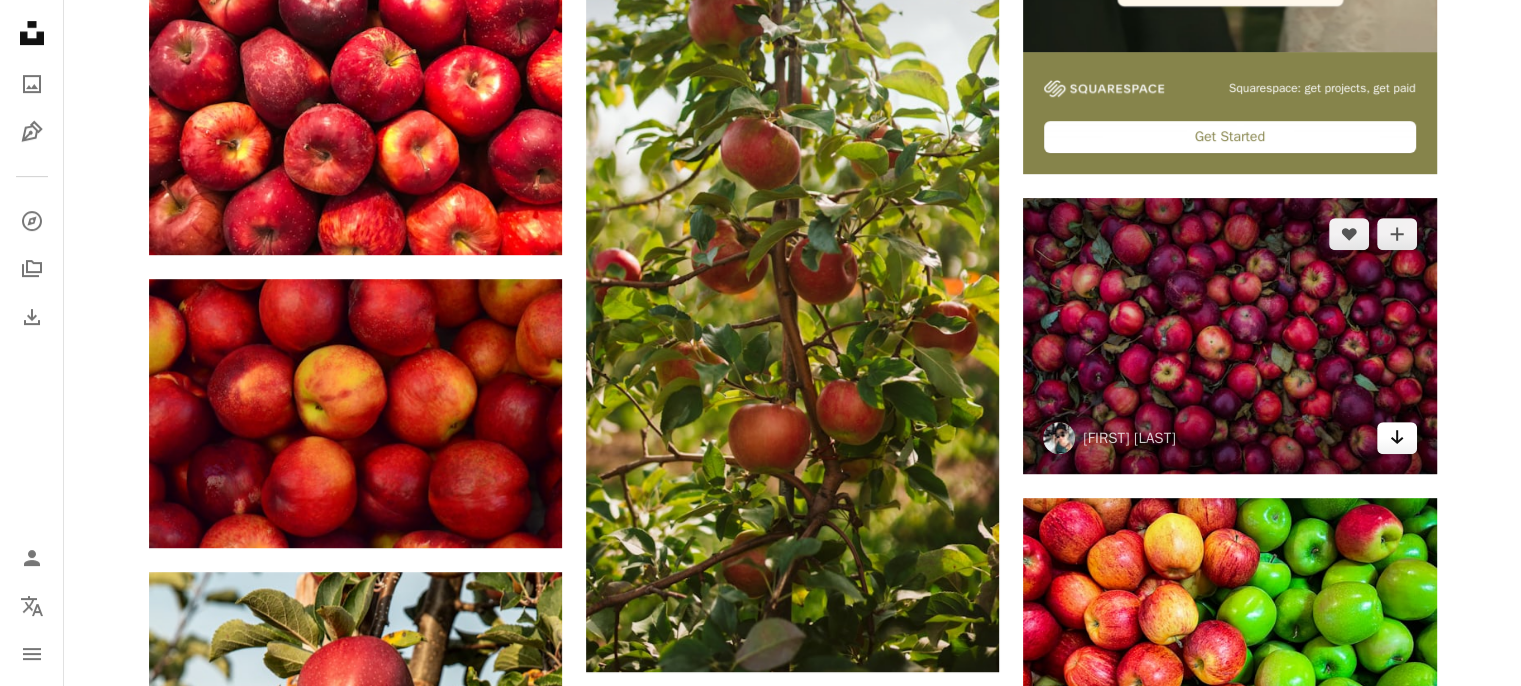 click on "Arrow pointing down" 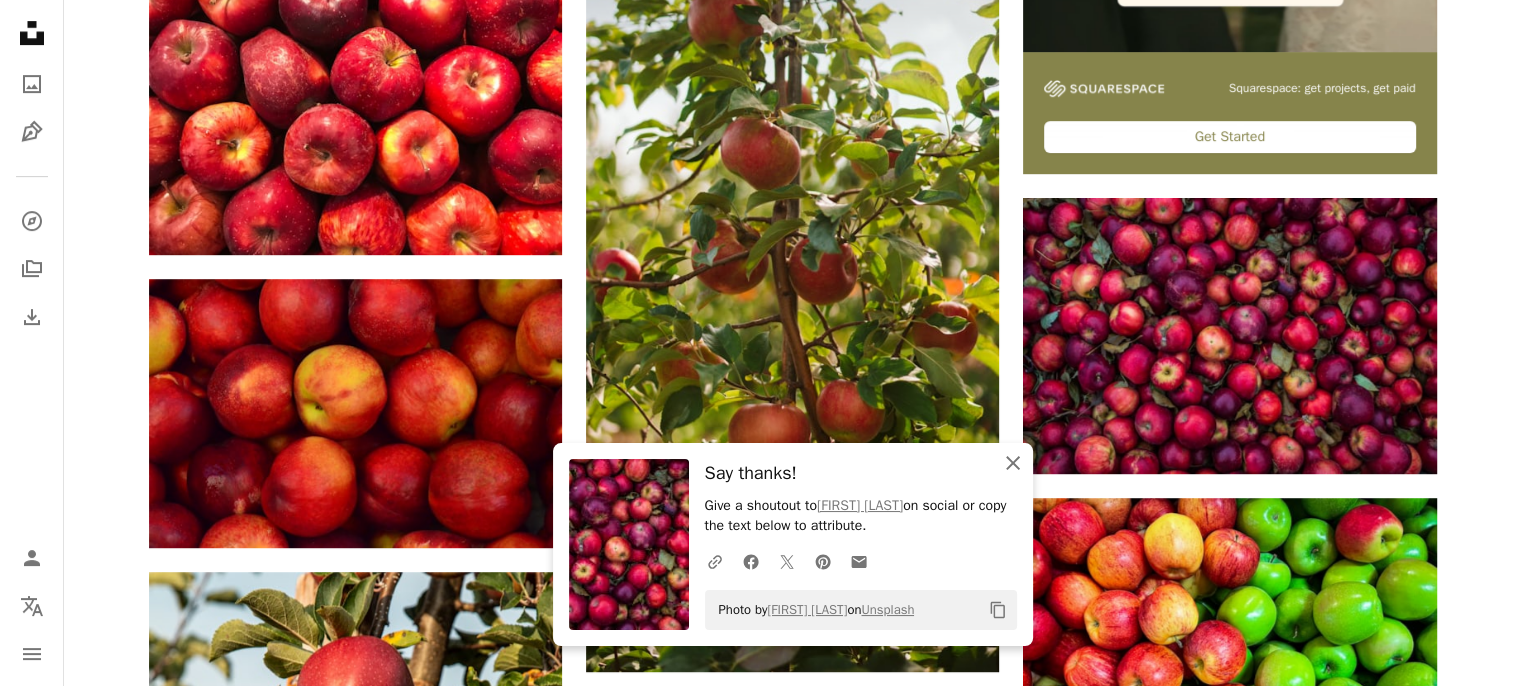 click 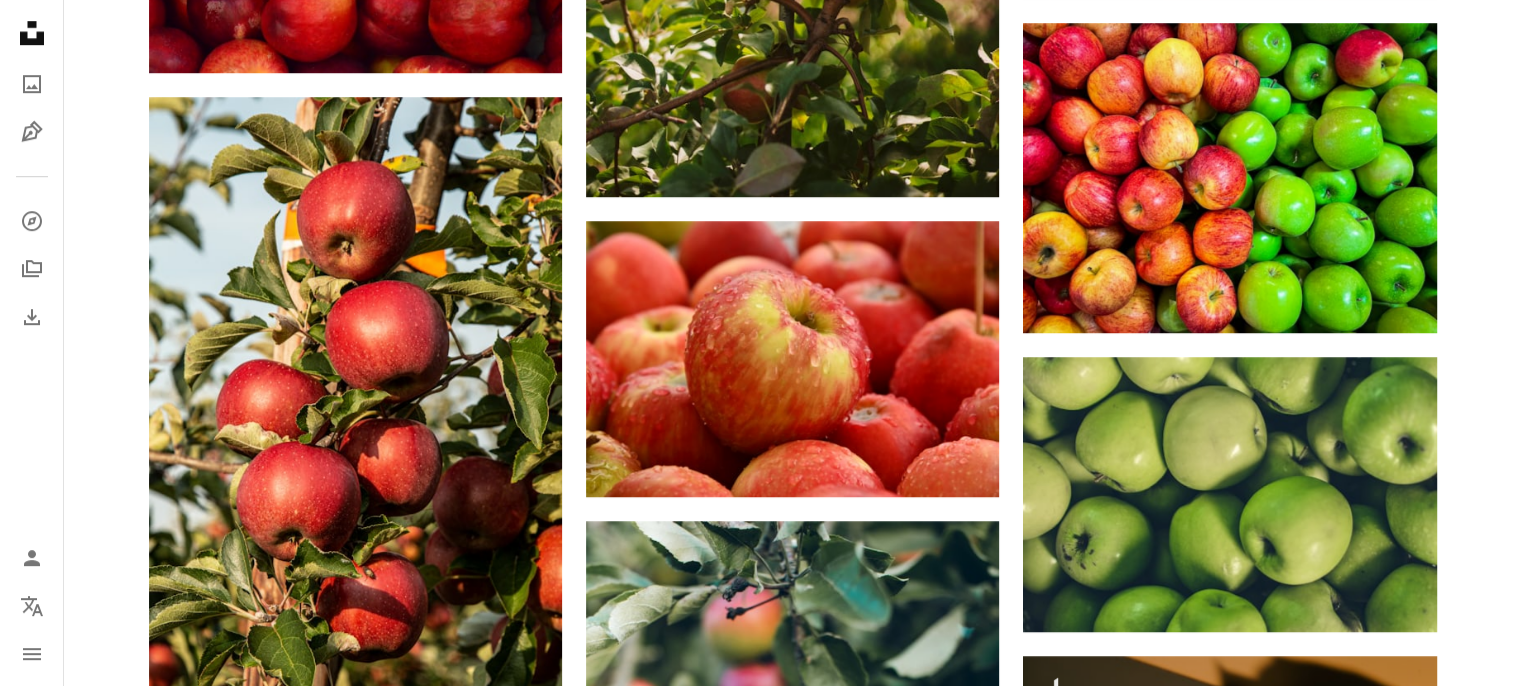 scroll, scrollTop: 1393, scrollLeft: 0, axis: vertical 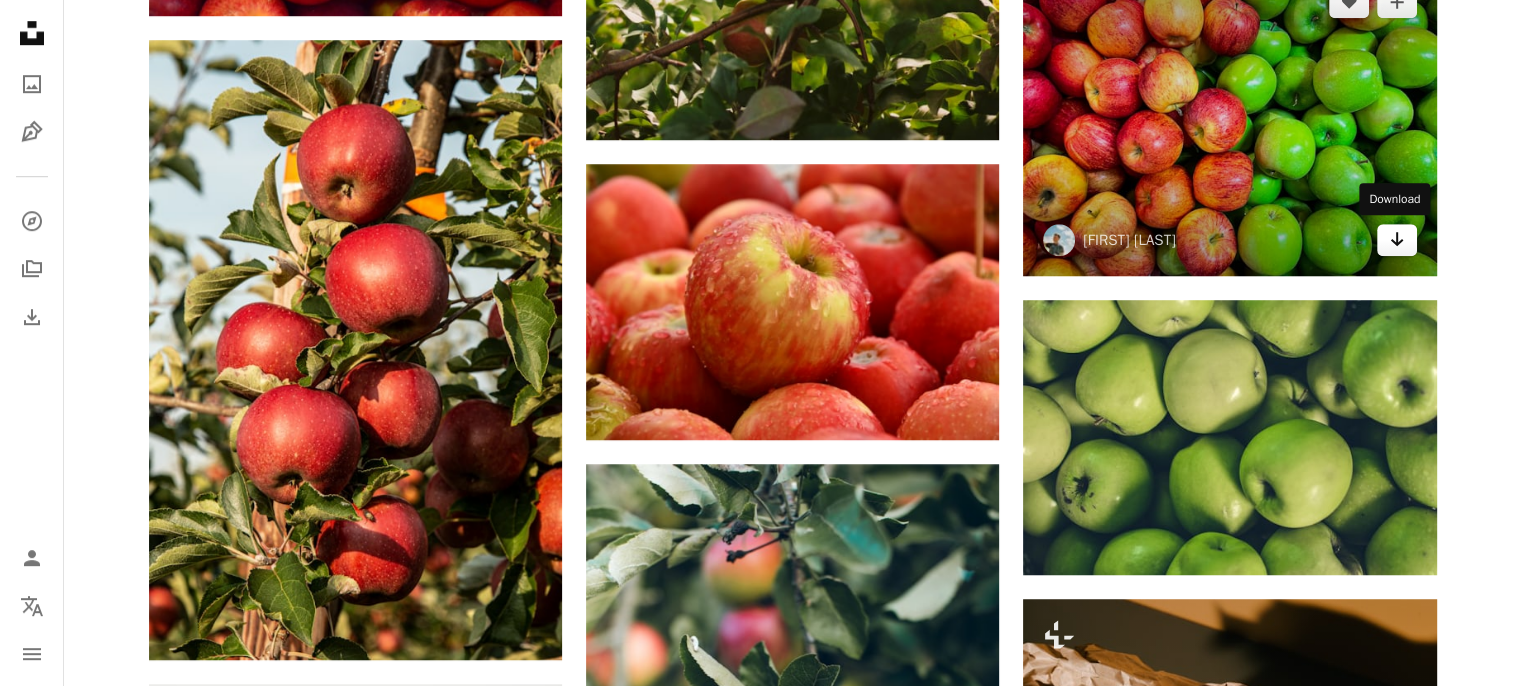 click on "Arrow pointing down" 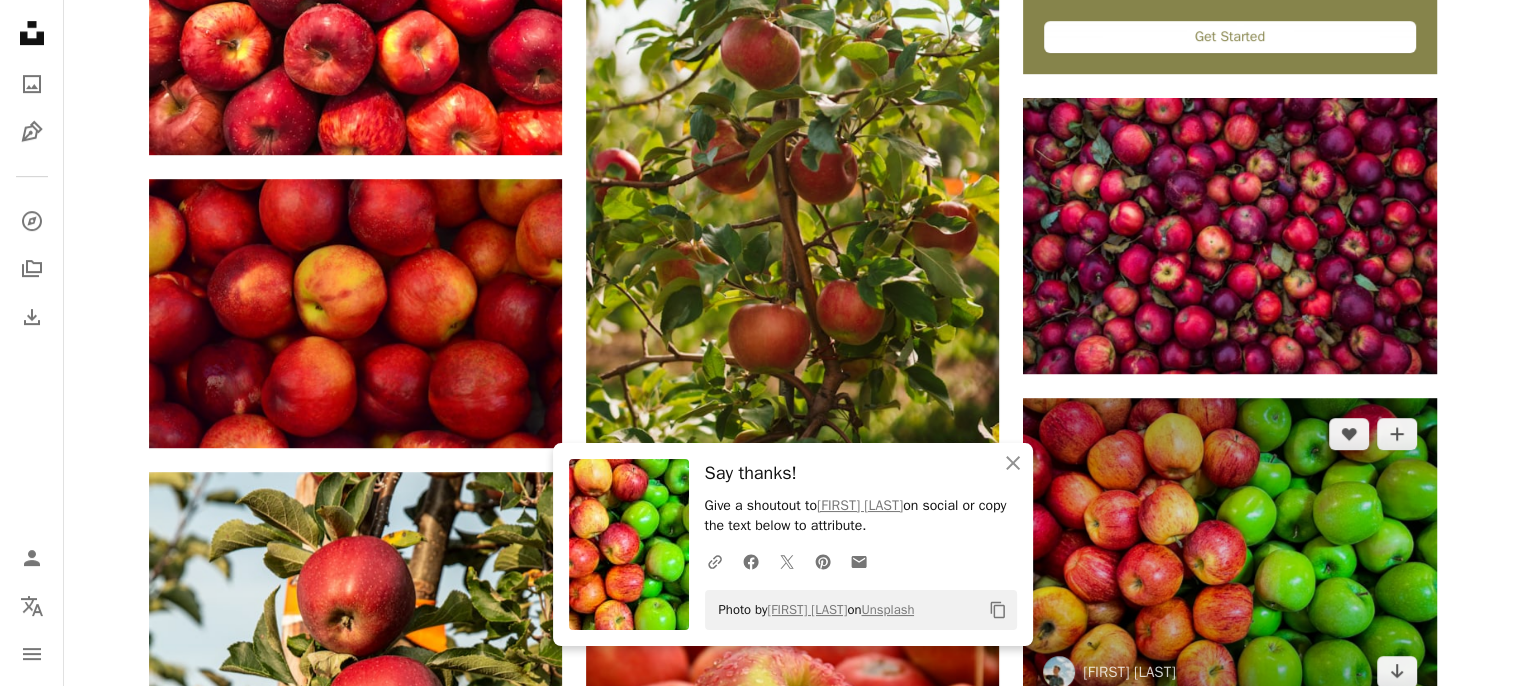 scroll, scrollTop: 948, scrollLeft: 0, axis: vertical 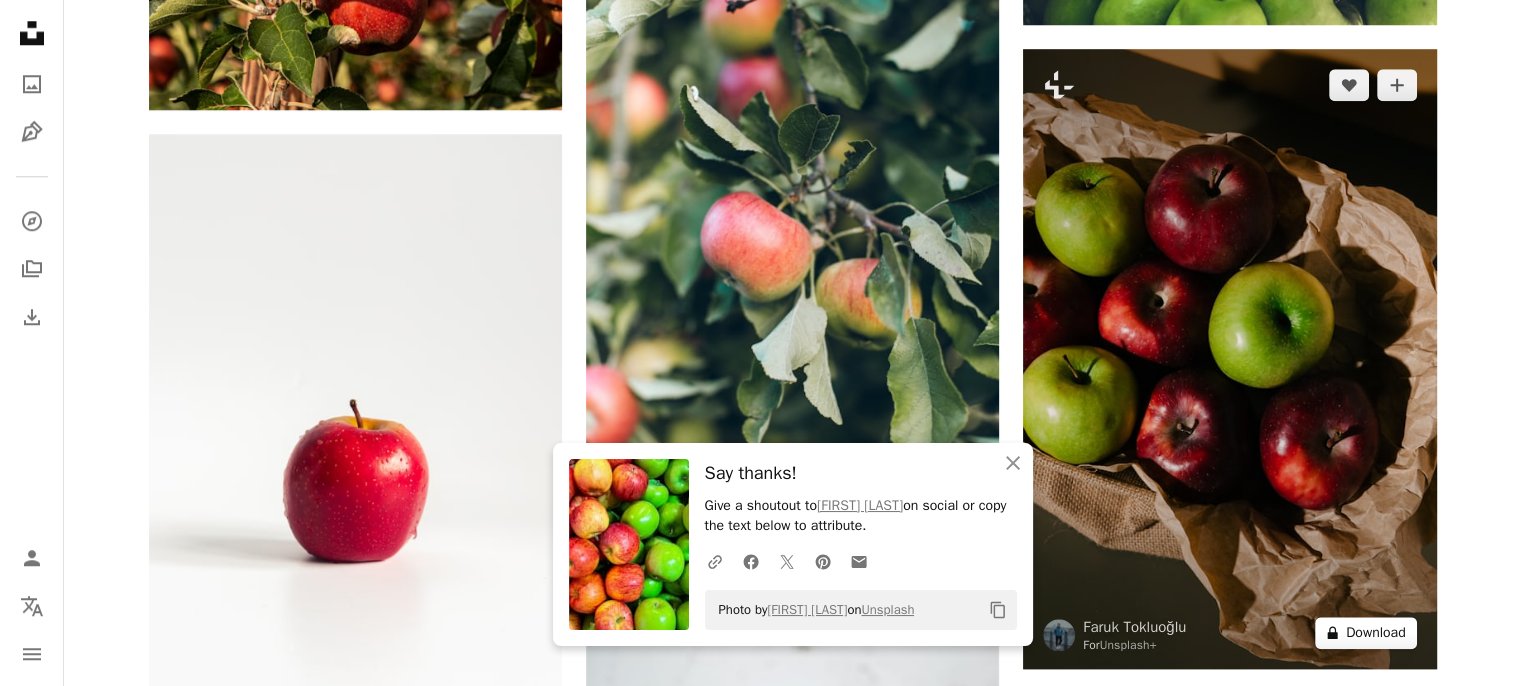 click on "A lock Download" at bounding box center [1366, 633] 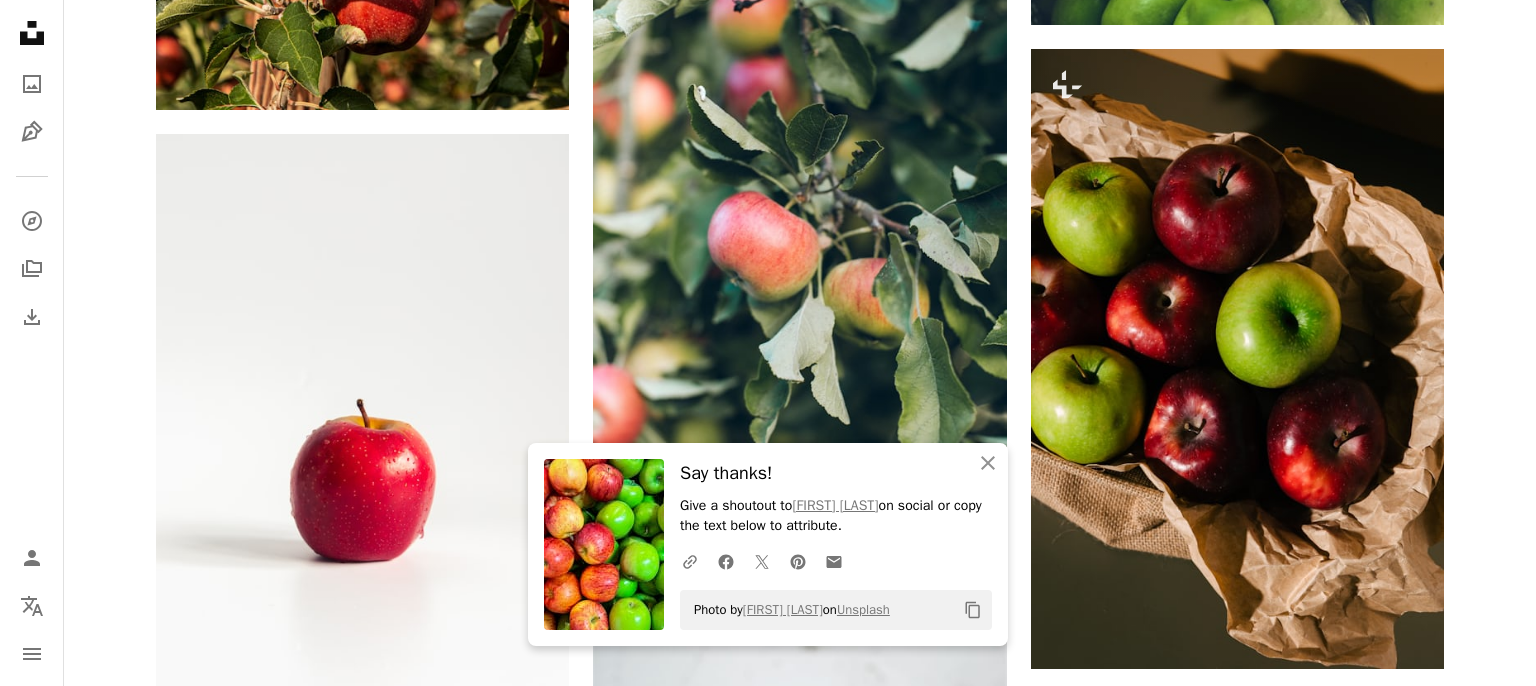 click on "An X shape An X shape Close Say thanks! Give a shoutout to [FIRST] [LAST] on social or copy the text below to attribute. A URL sharing icon (chains) Facebook icon X (formerly Twitter) icon Pinterest icon An envelope Photo by [FIRST] [LAST] on Unsplash
Copy content Premium, ready to use images. Get unlimited access. A plus sign Members-only content added monthly A plus sign Unlimited royalty-free downloads A plus sign Illustrations  New A plus sign Enhanced legal protections yearly 66%  off monthly $12   $4 USD per month * Get  Unsplash+ * When paid annually, billed upfront  $48 Taxes where applicable. Renews automatically. Cancel anytime." at bounding box center [768, 3610] 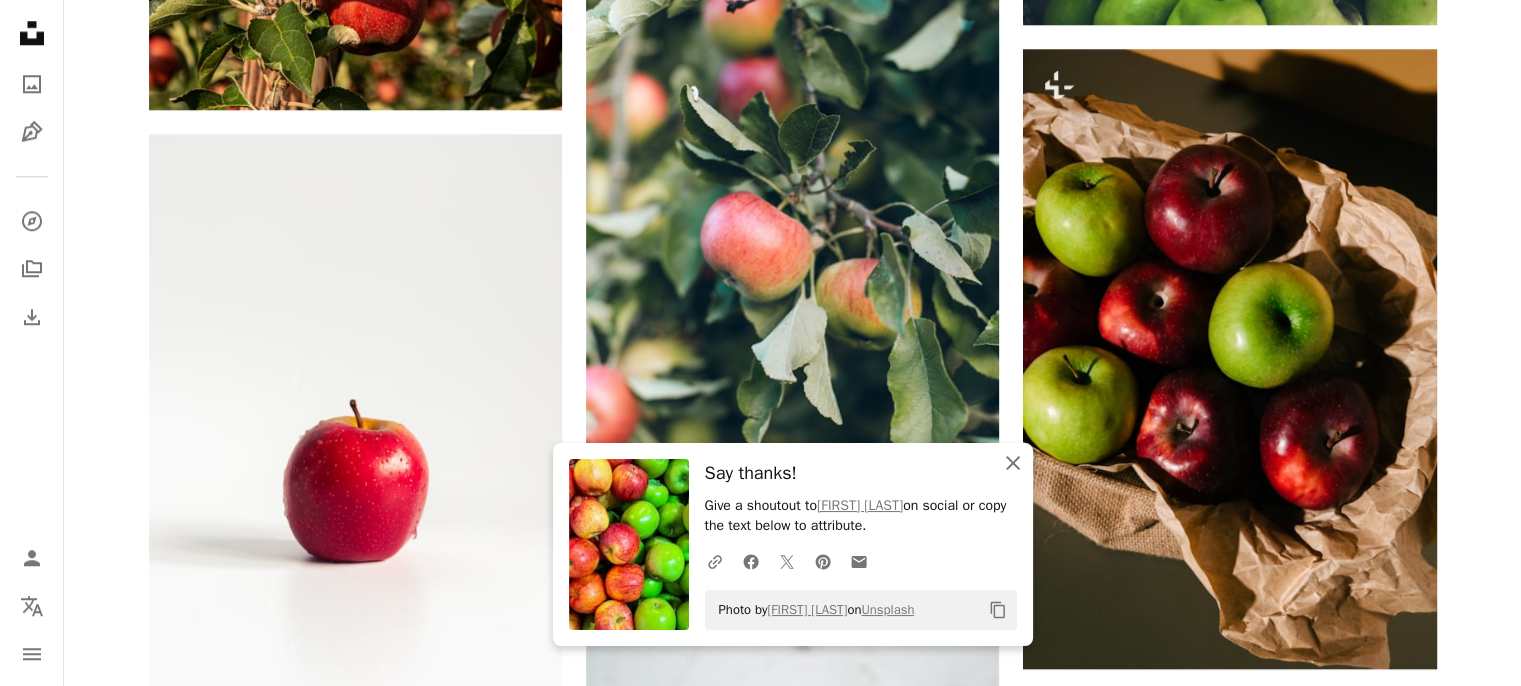 click on "An X shape" 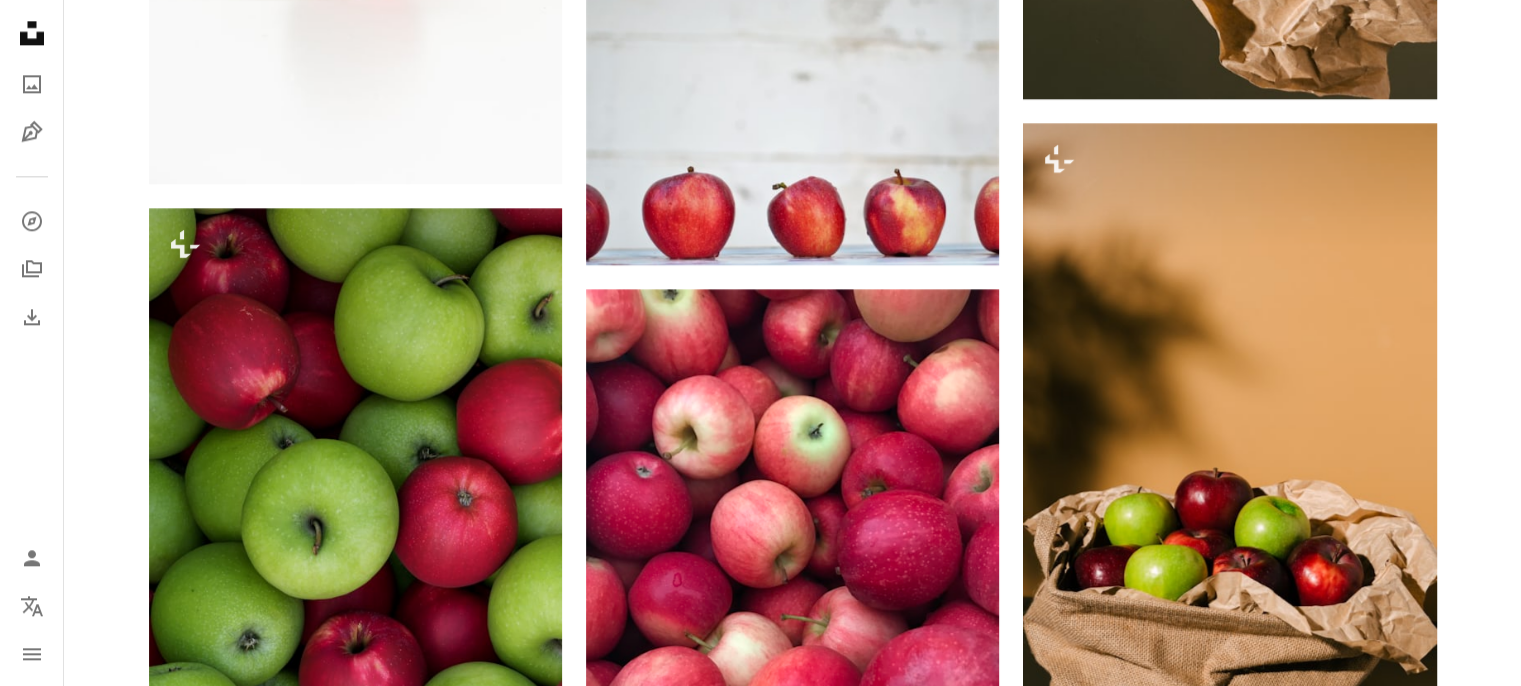 scroll, scrollTop: 2500, scrollLeft: 0, axis: vertical 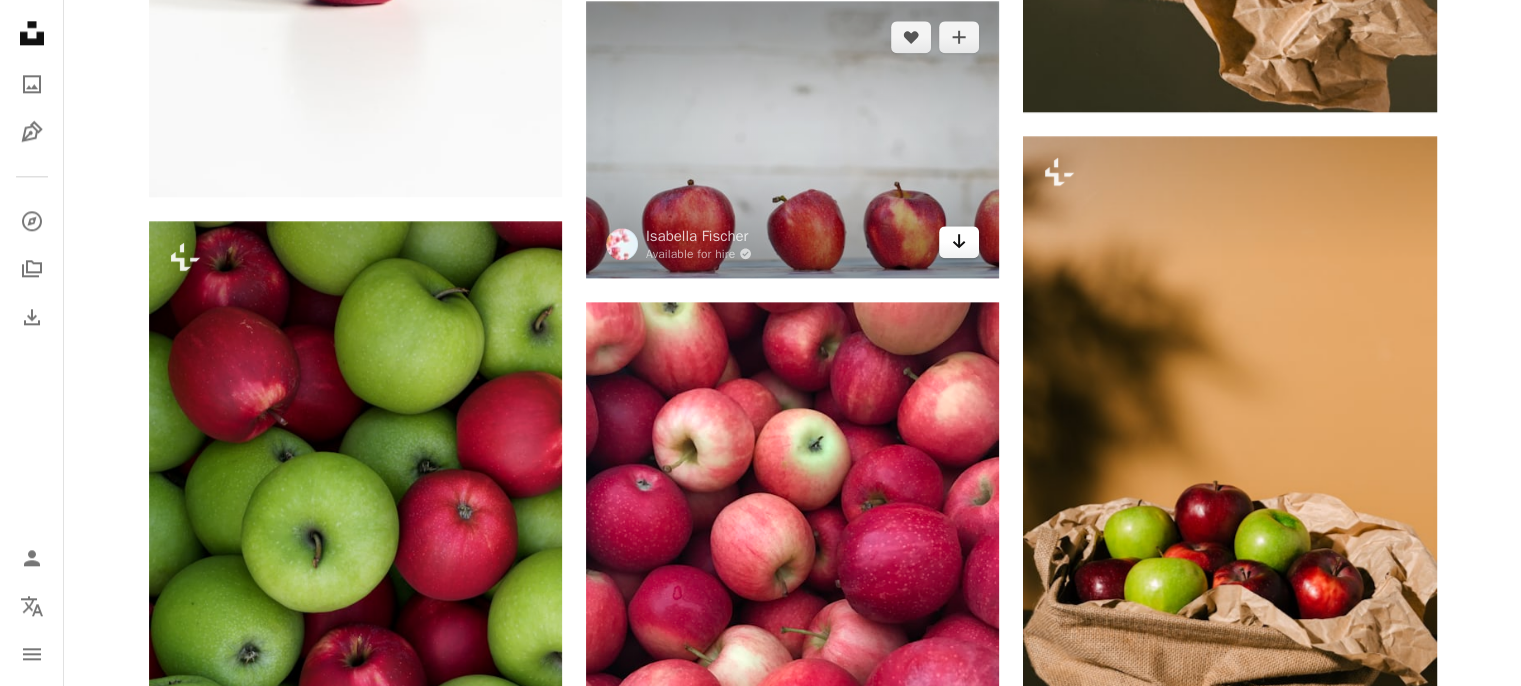 click on "Arrow pointing down" 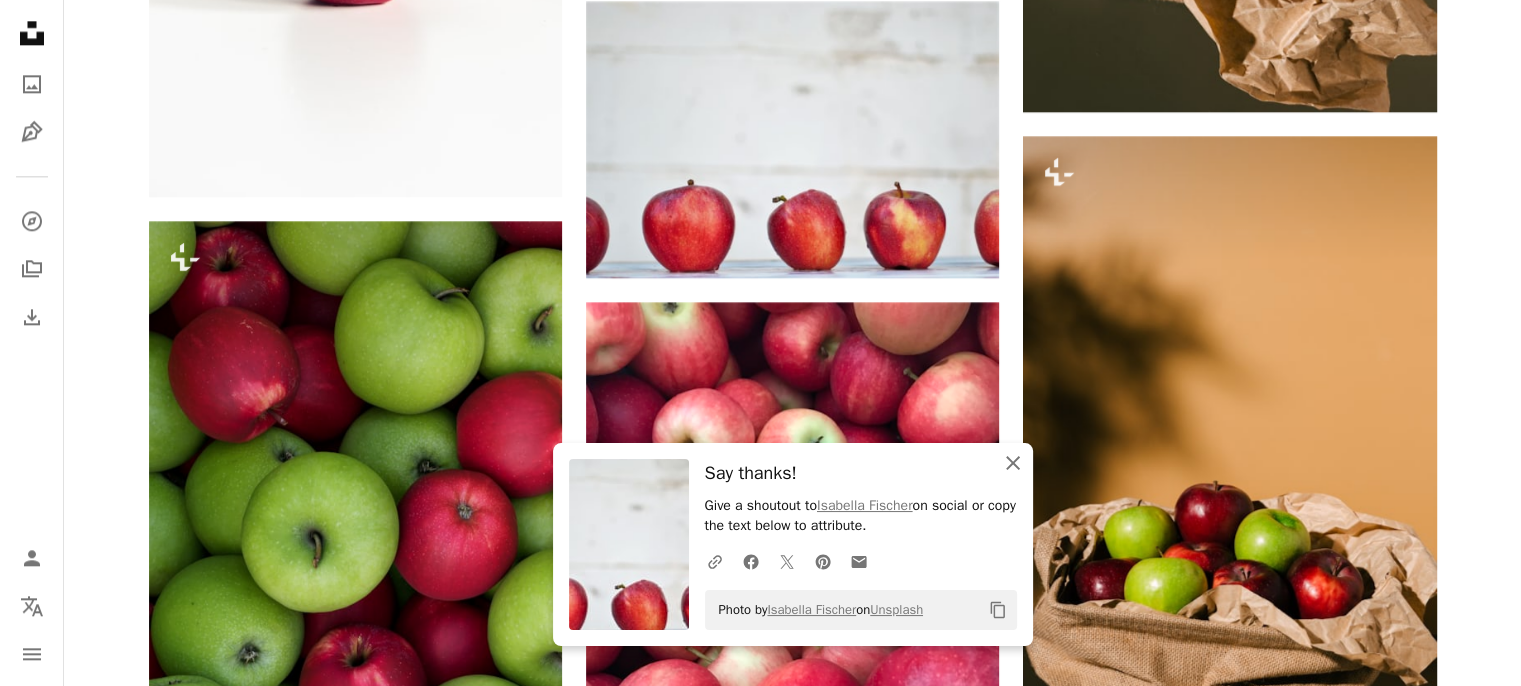 click 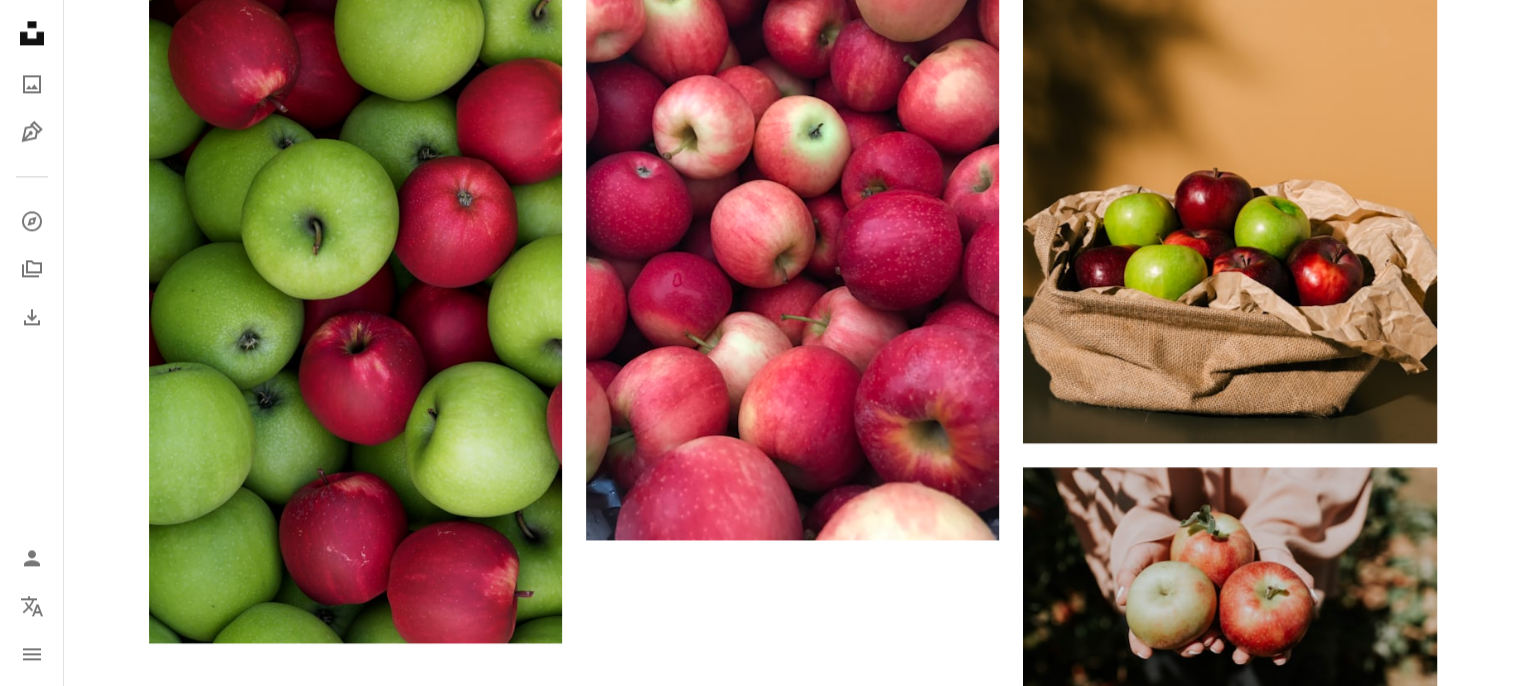 scroll, scrollTop: 2910, scrollLeft: 0, axis: vertical 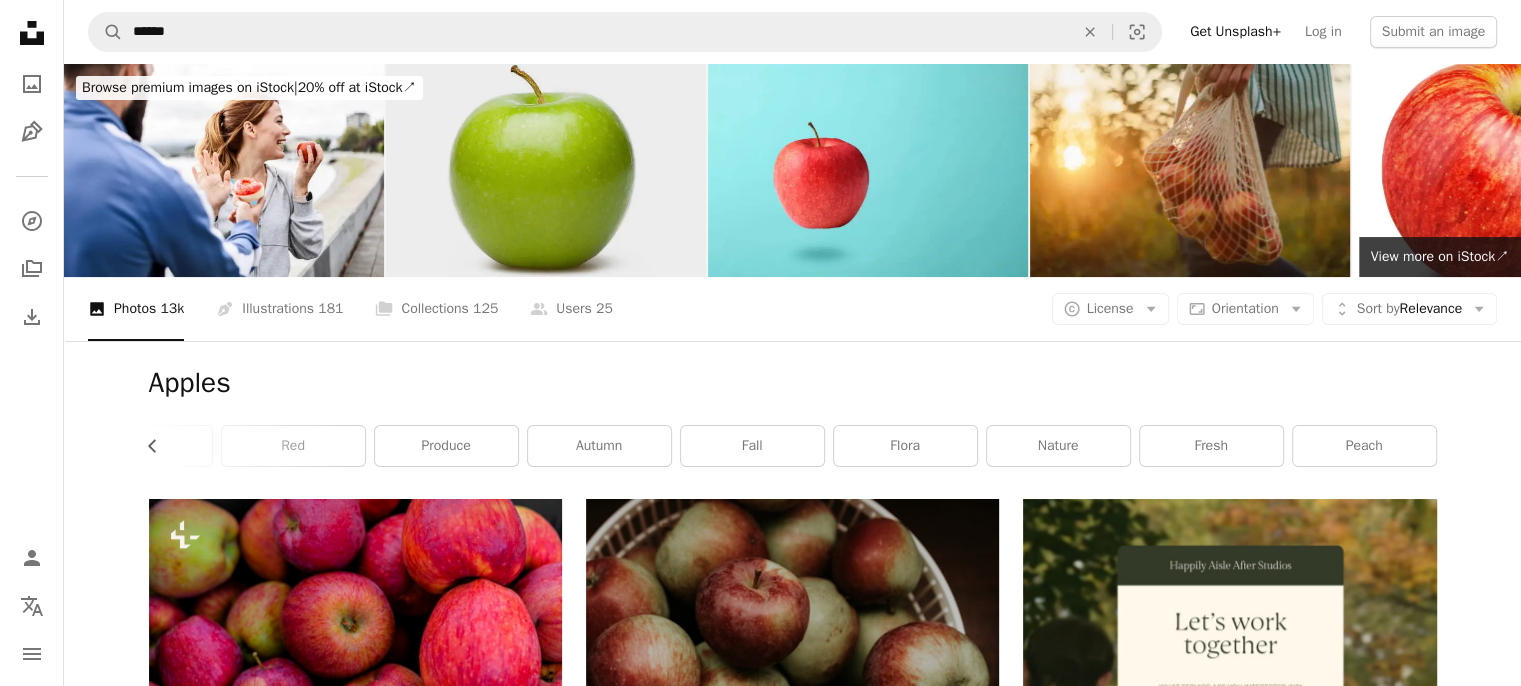 click at bounding box center [546, 170] 